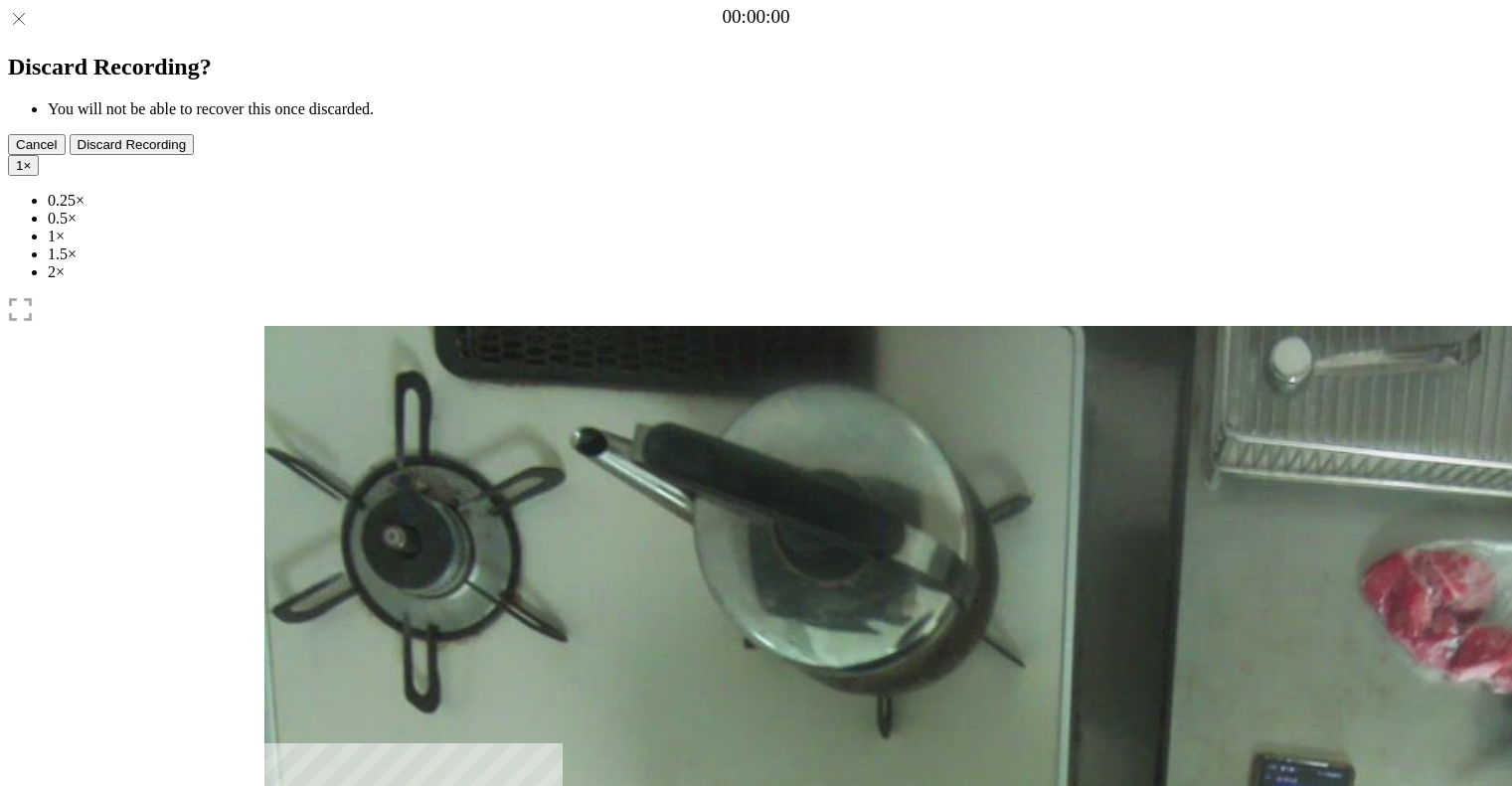 scroll, scrollTop: 0, scrollLeft: 0, axis: both 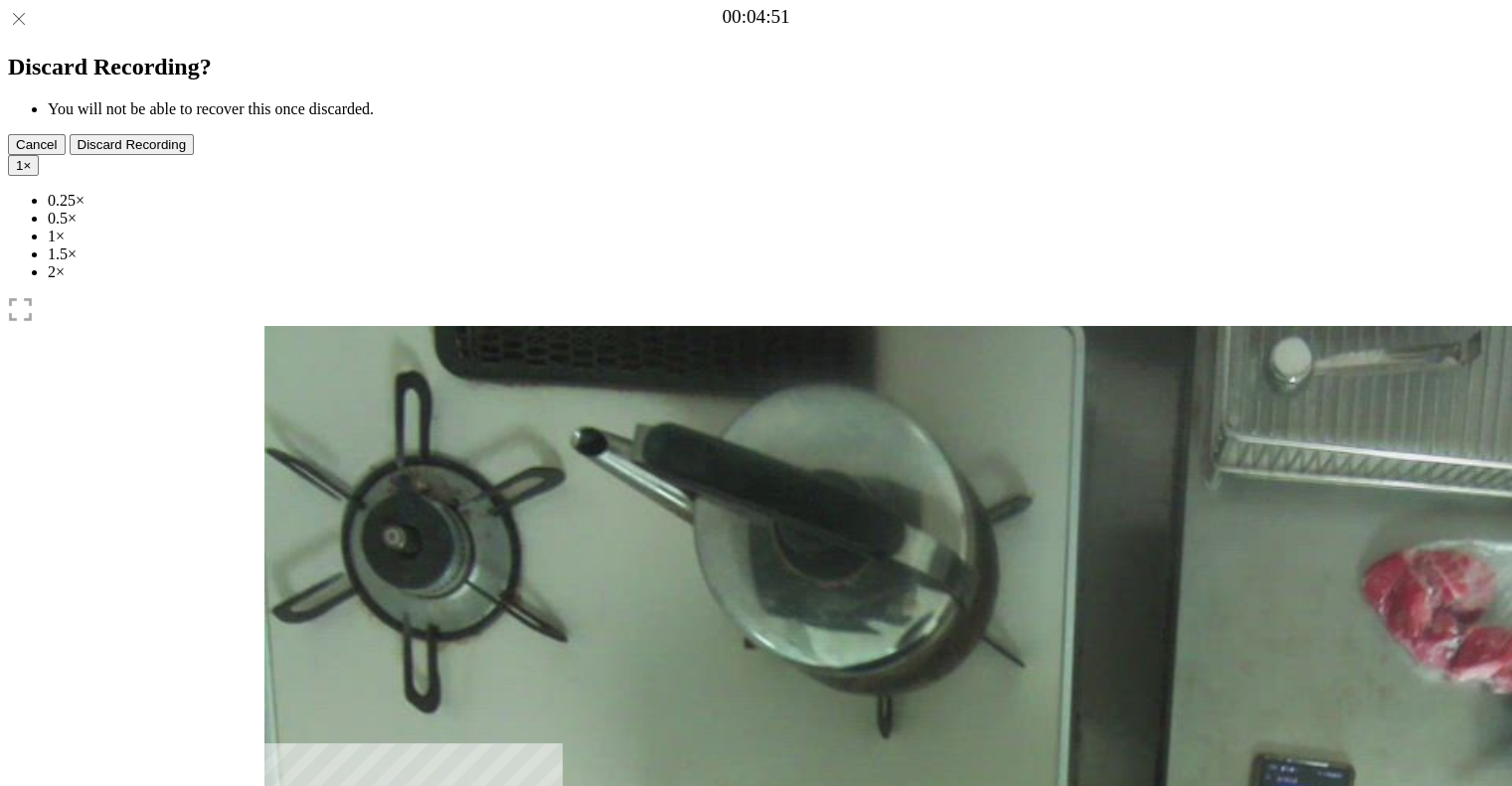 drag, startPoint x: 367, startPoint y: 605, endPoint x: 626, endPoint y: 594, distance: 259.2335 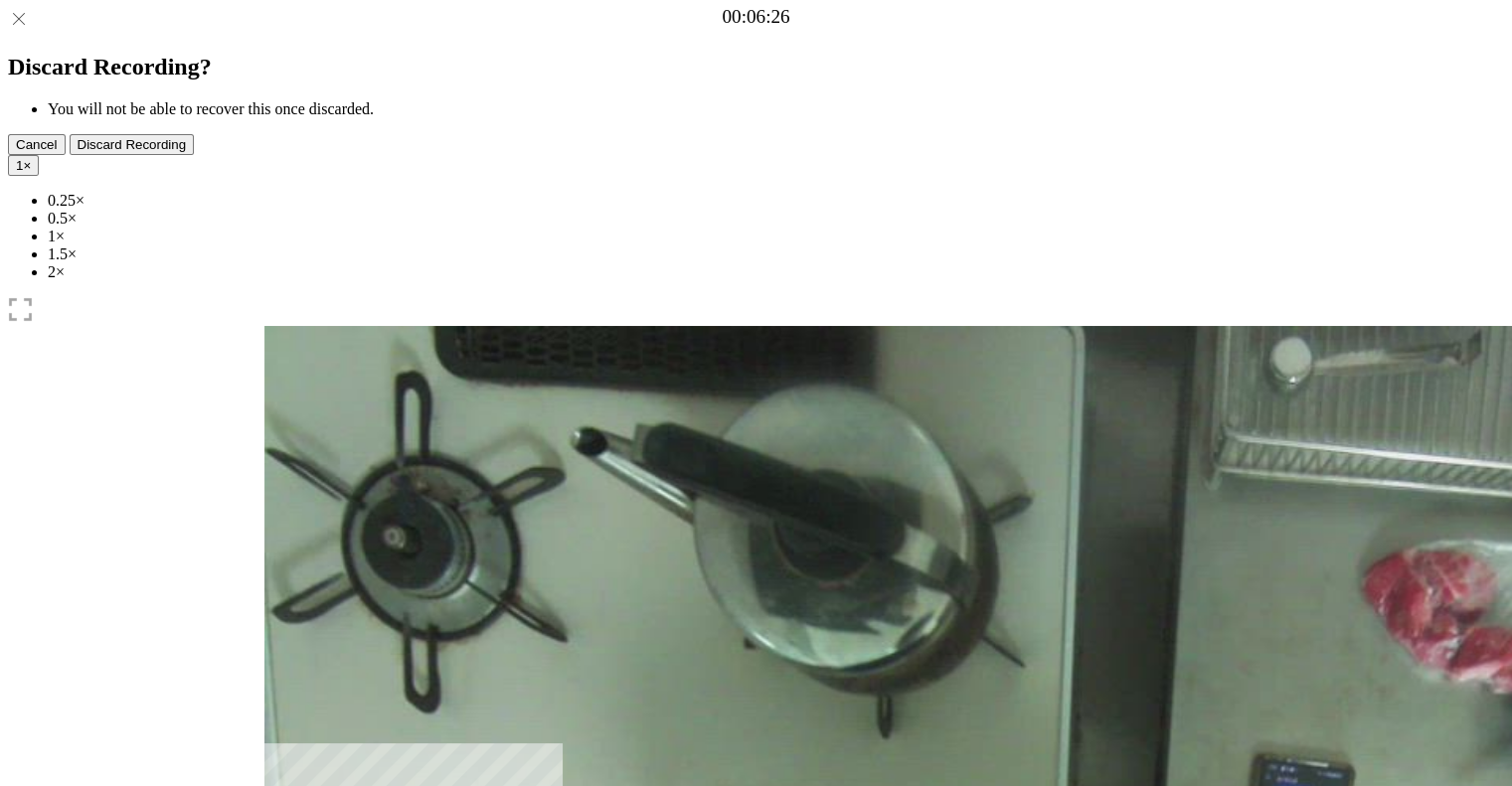 drag, startPoint x: 702, startPoint y: 611, endPoint x: 738, endPoint y: 602, distance: 37.107951 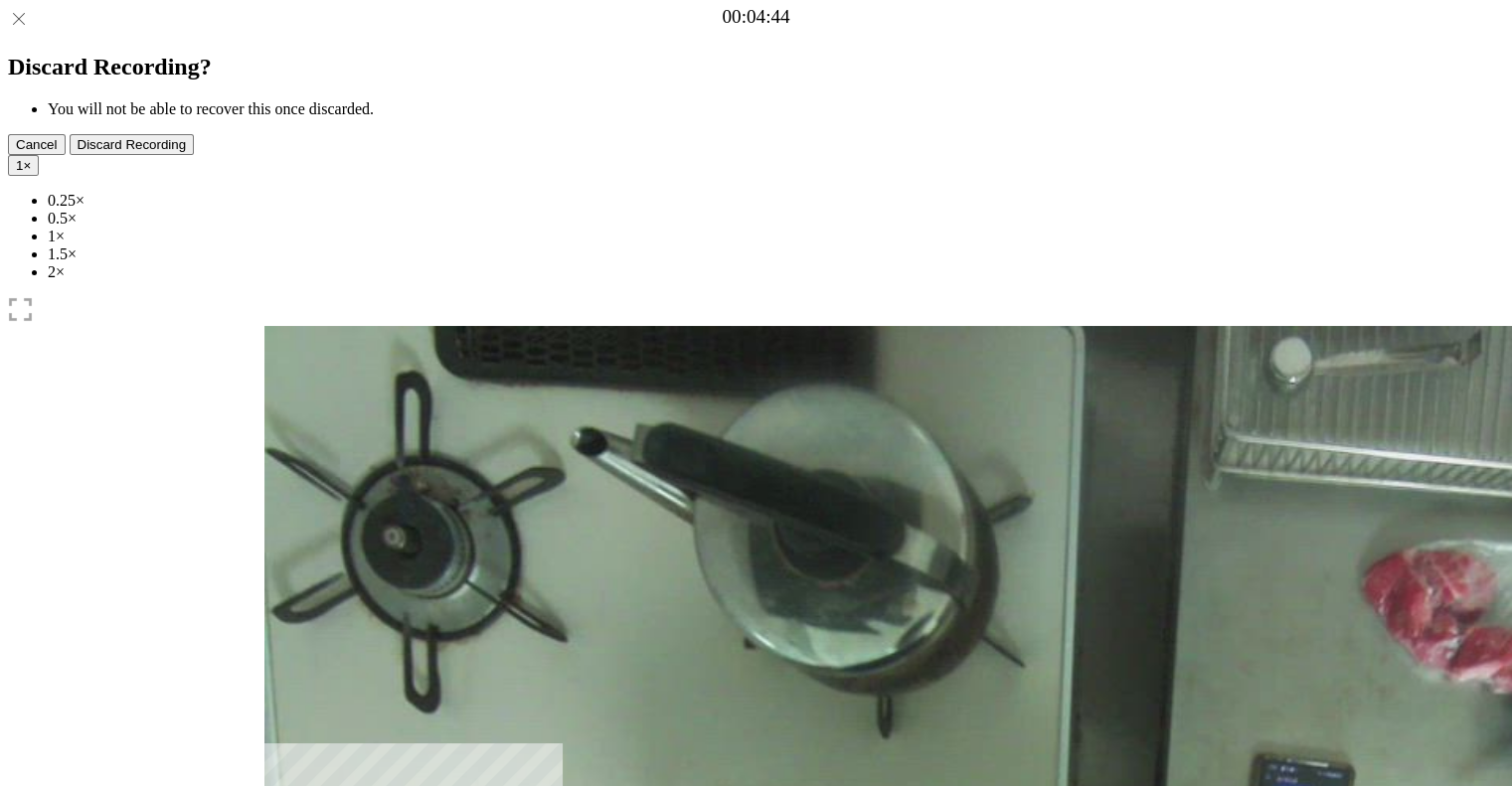 drag, startPoint x: 738, startPoint y: 602, endPoint x: 618, endPoint y: 603, distance: 120.004167 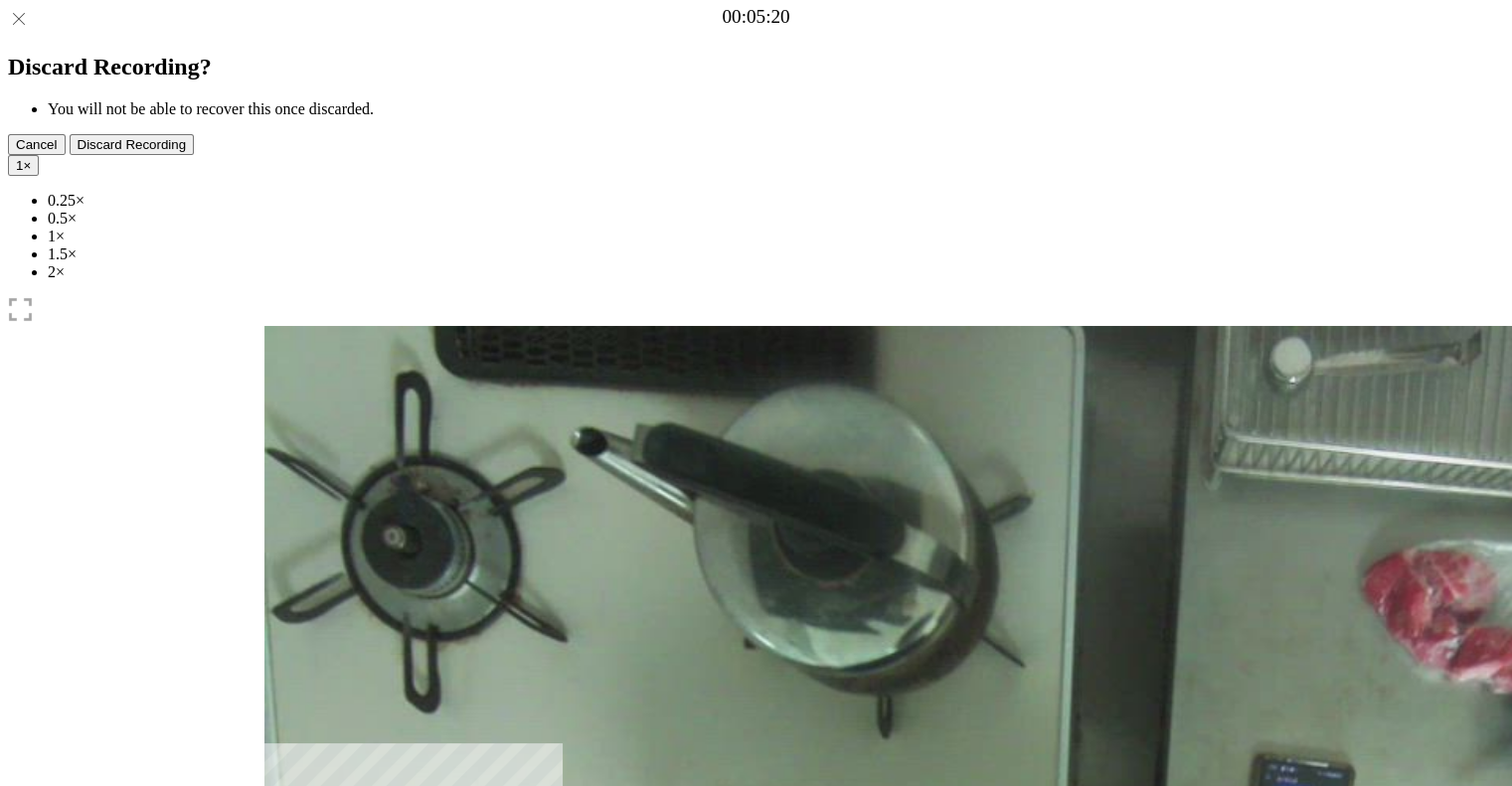 click at bounding box center [376, 1034] 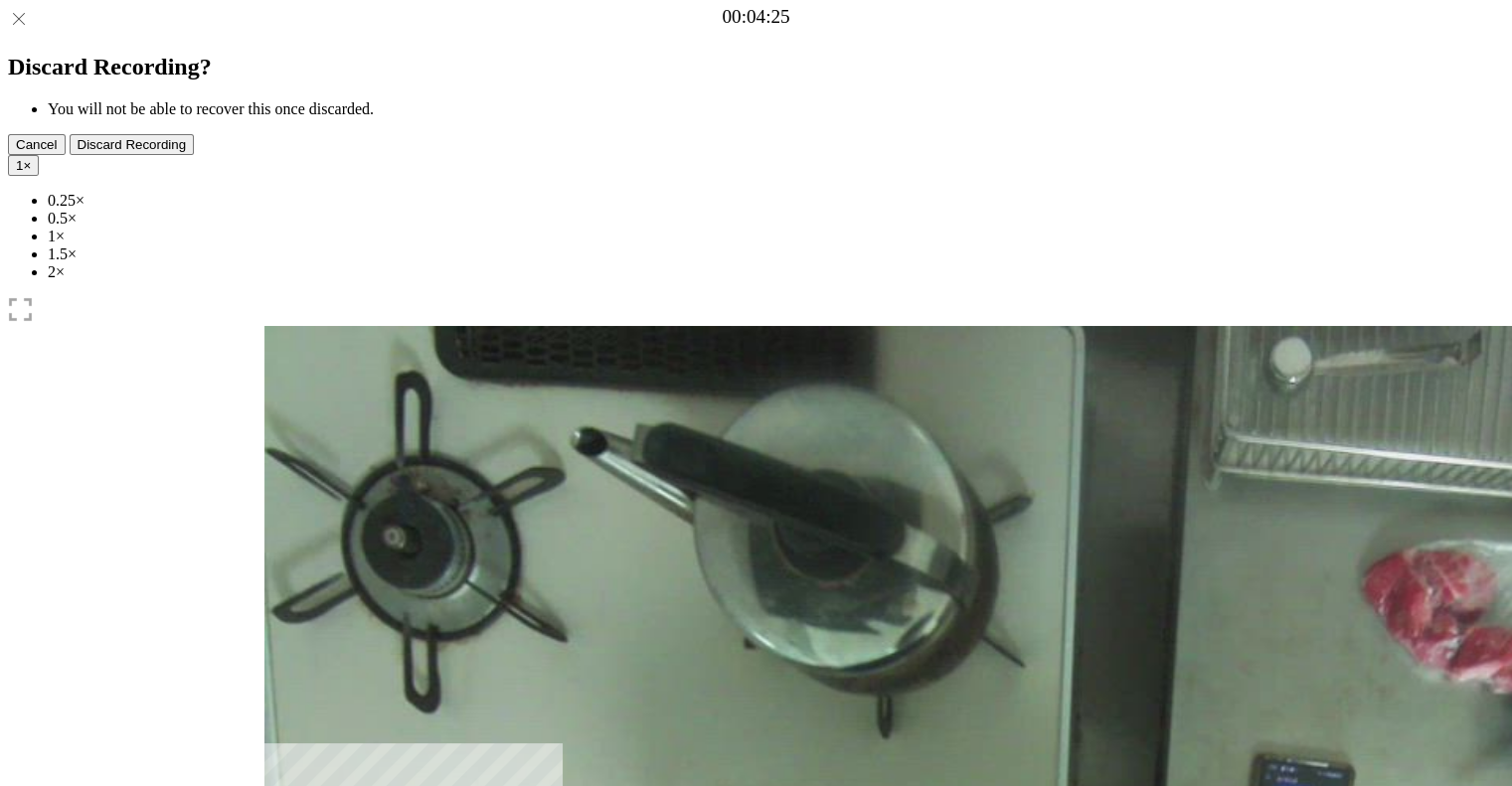 drag, startPoint x: 658, startPoint y: 604, endPoint x: 601, endPoint y: 596, distance: 57.558666 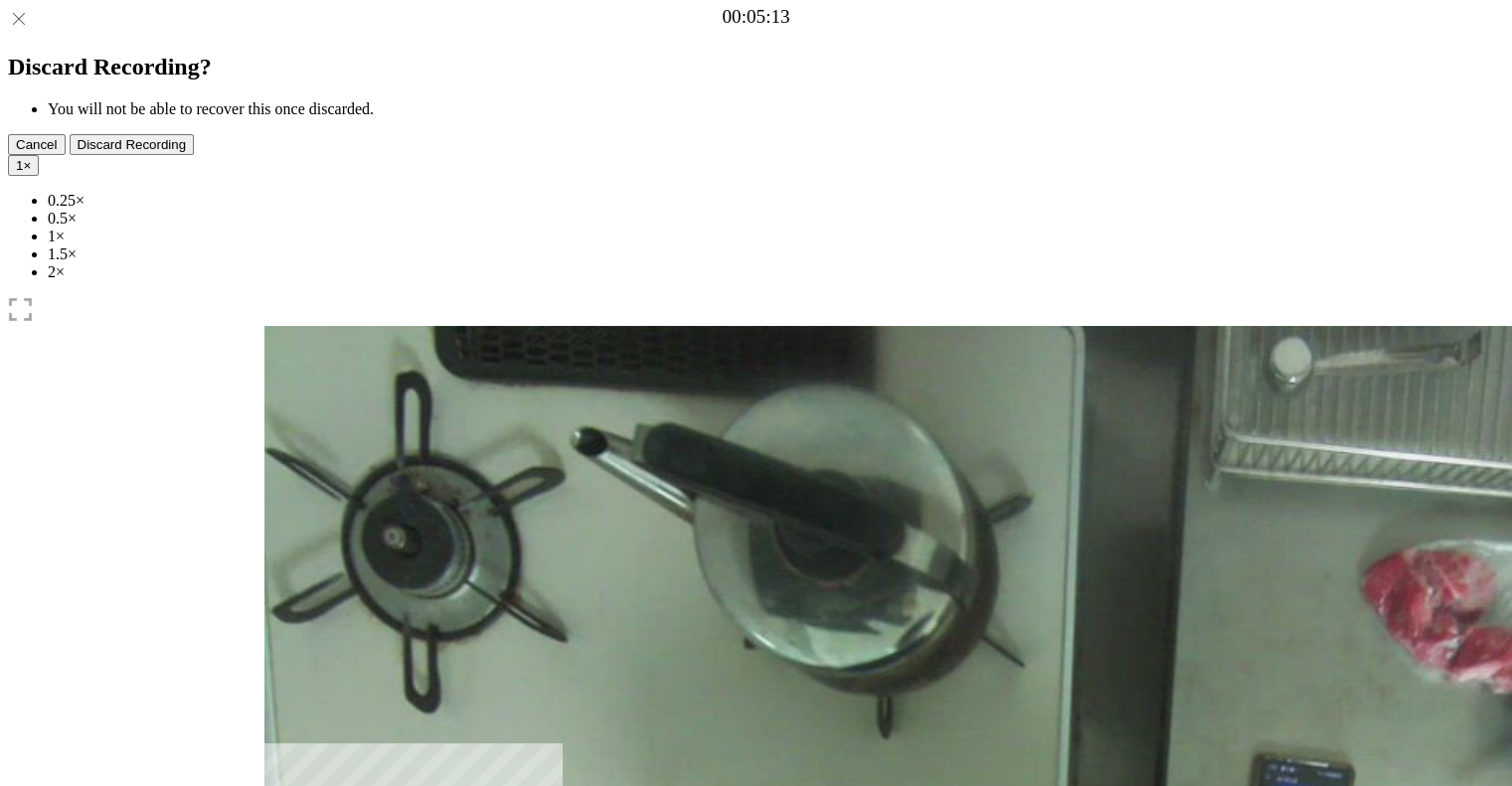 drag, startPoint x: 603, startPoint y: 604, endPoint x: 657, endPoint y: 600, distance: 54.147945 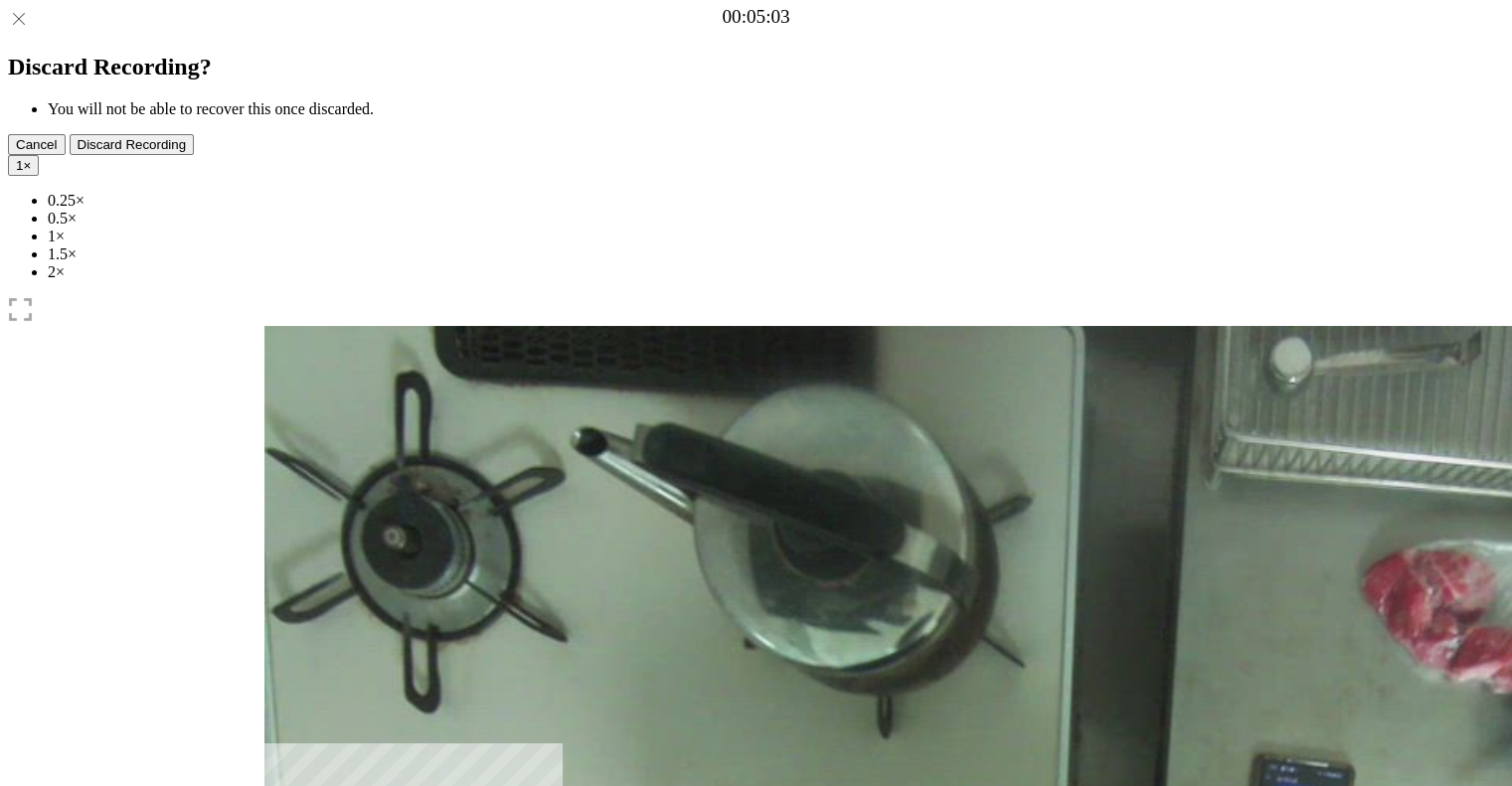 drag, startPoint x: 657, startPoint y: 600, endPoint x: 641, endPoint y: 600, distance: 16 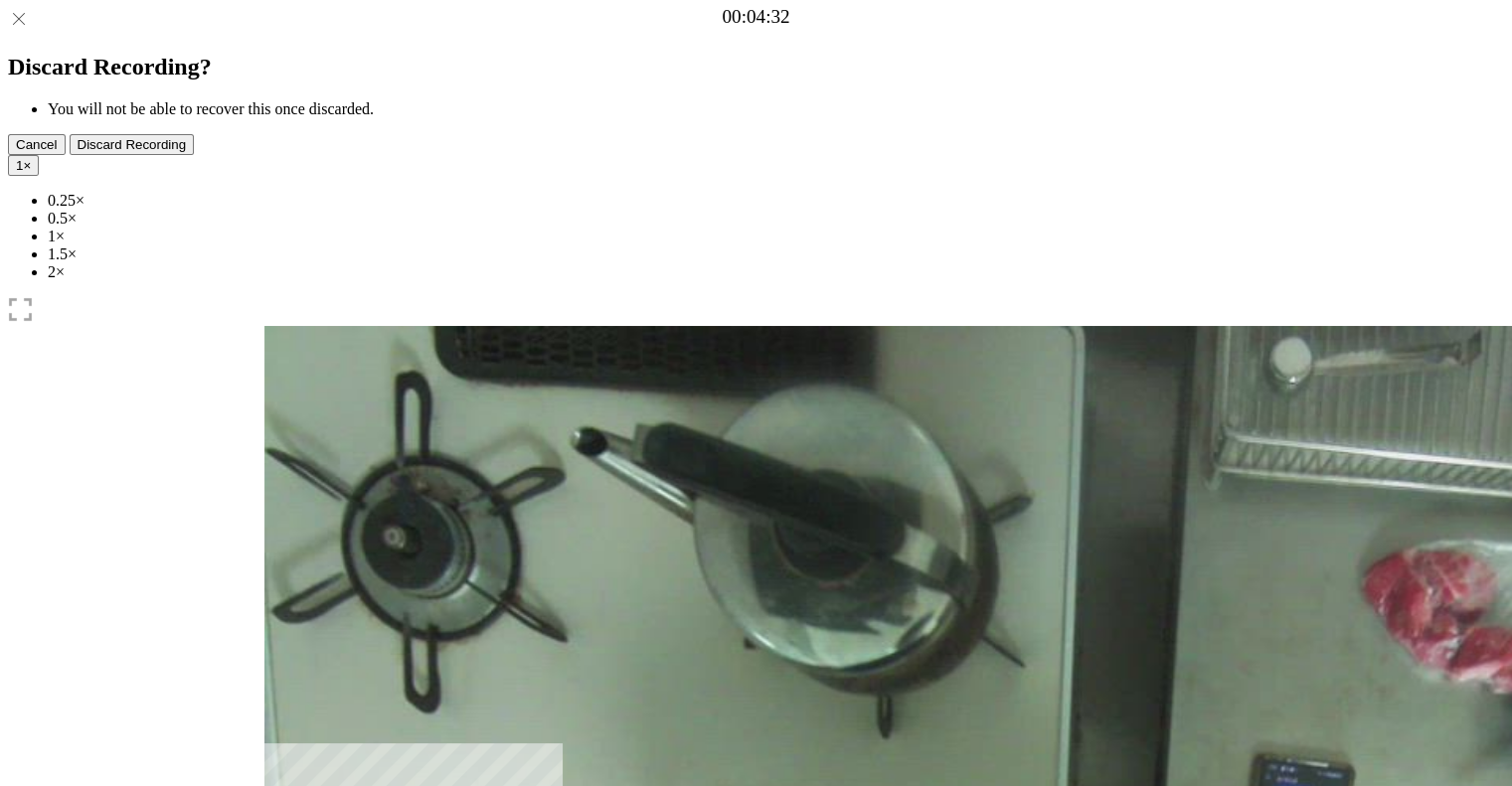 drag, startPoint x: 641, startPoint y: 600, endPoint x: 604, endPoint y: 597, distance: 37.12142 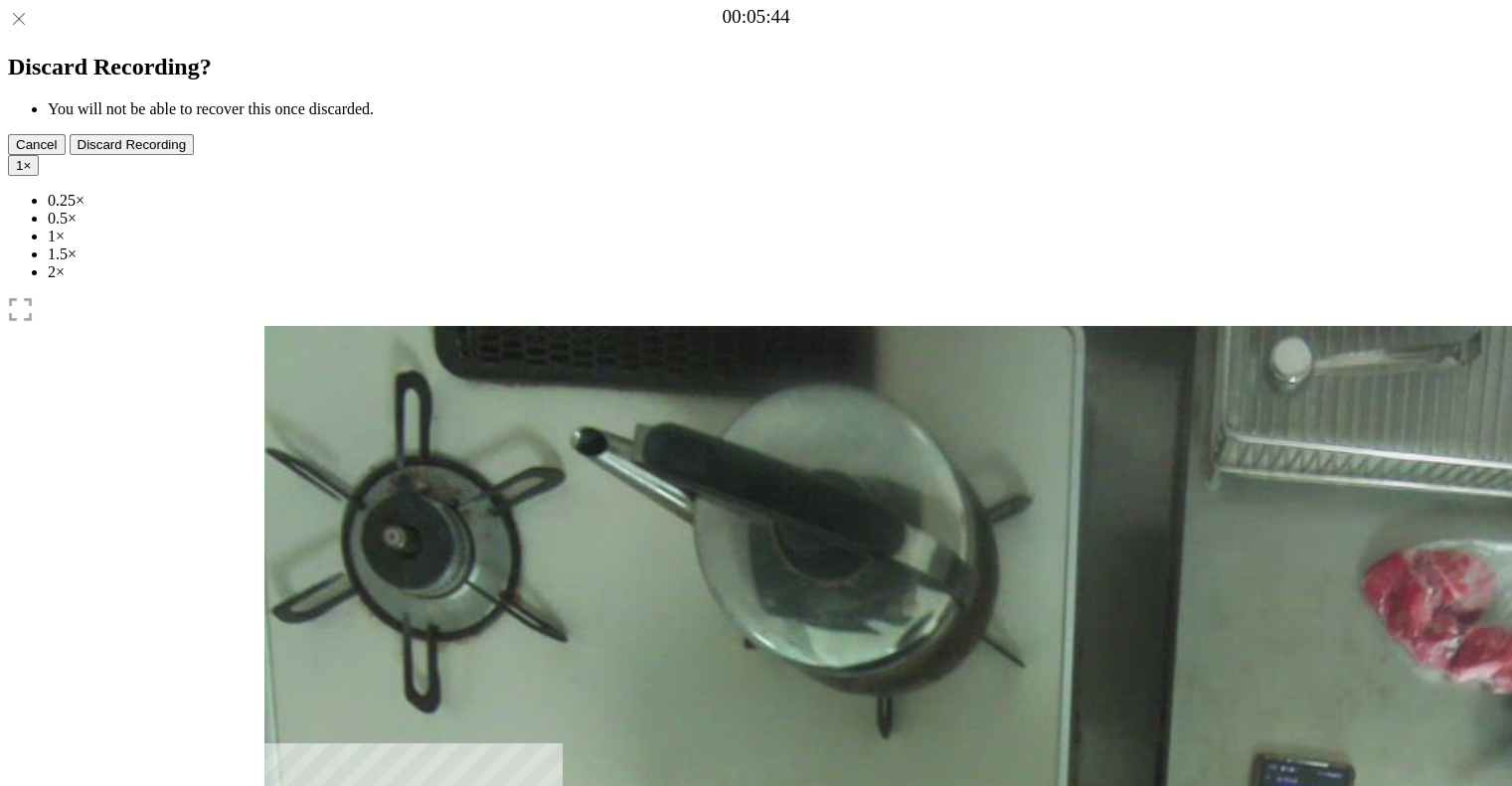 drag, startPoint x: 604, startPoint y: 607, endPoint x: 688, endPoint y: 600, distance: 84.29116 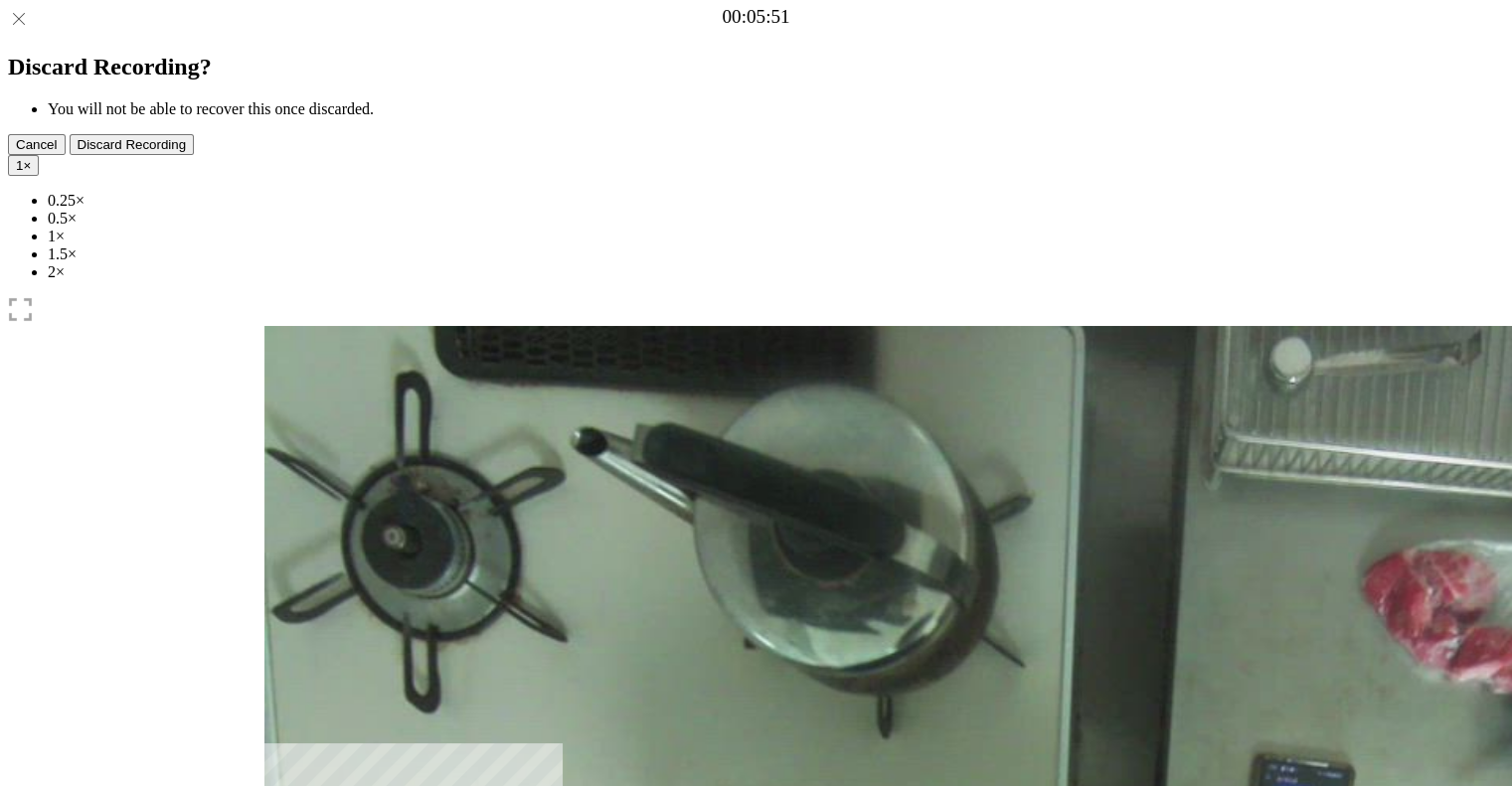 drag, startPoint x: 688, startPoint y: 601, endPoint x: 698, endPoint y: 607, distance: 11.661904 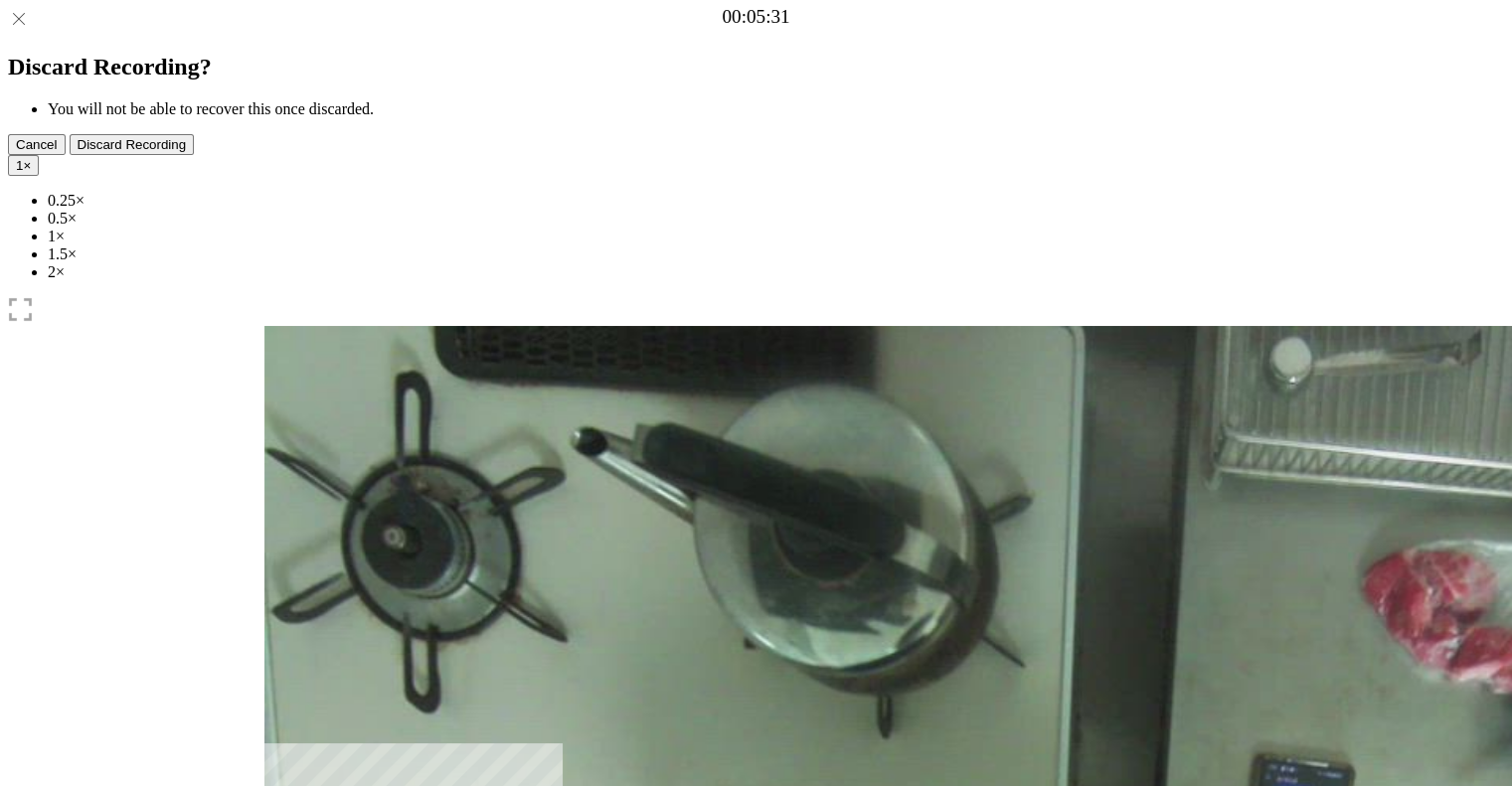 drag, startPoint x: 698, startPoint y: 607, endPoint x: 676, endPoint y: 607, distance: 22 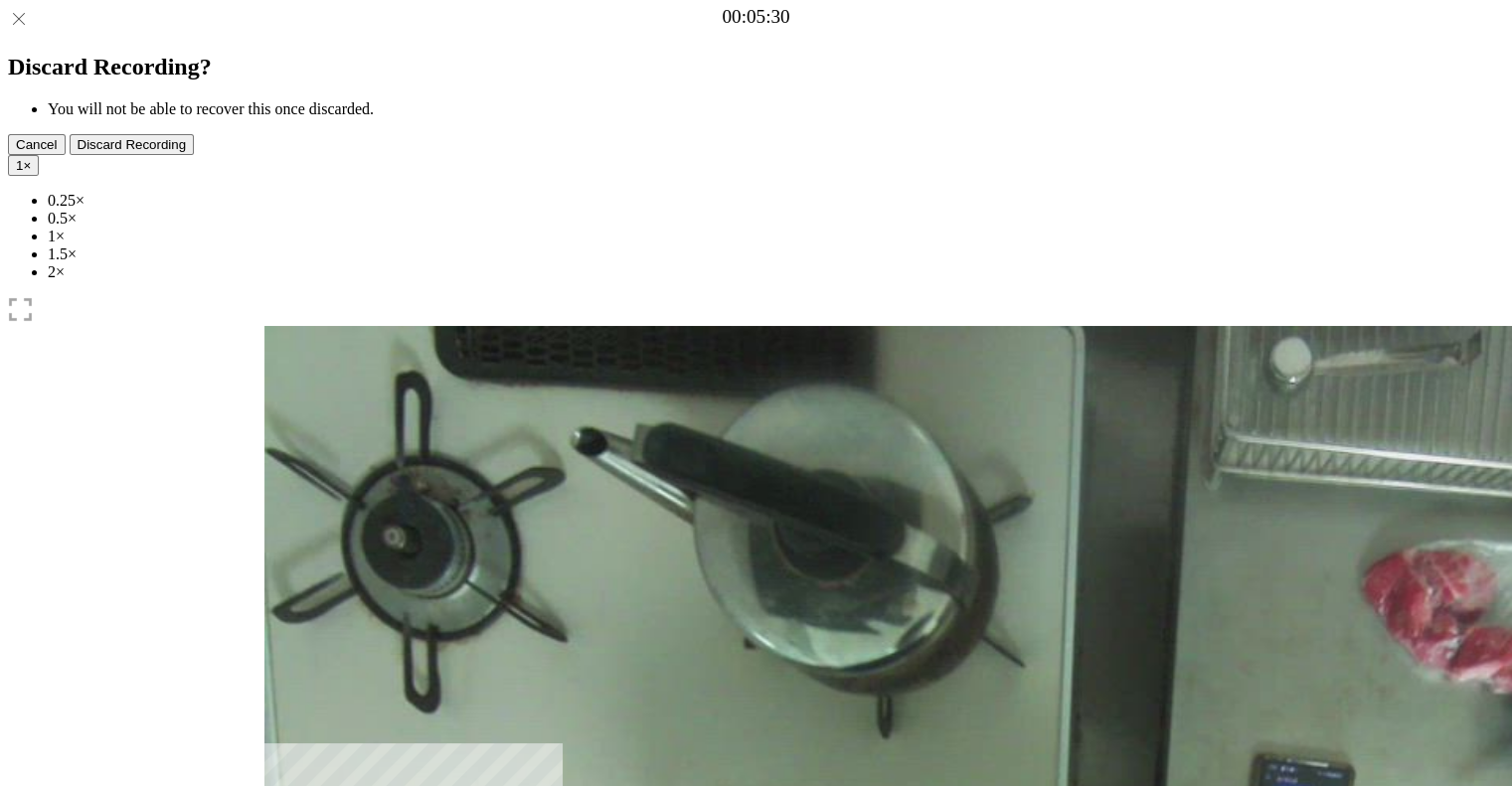 drag, startPoint x: 736, startPoint y: 603, endPoint x: 672, endPoint y: 608, distance: 64.195015 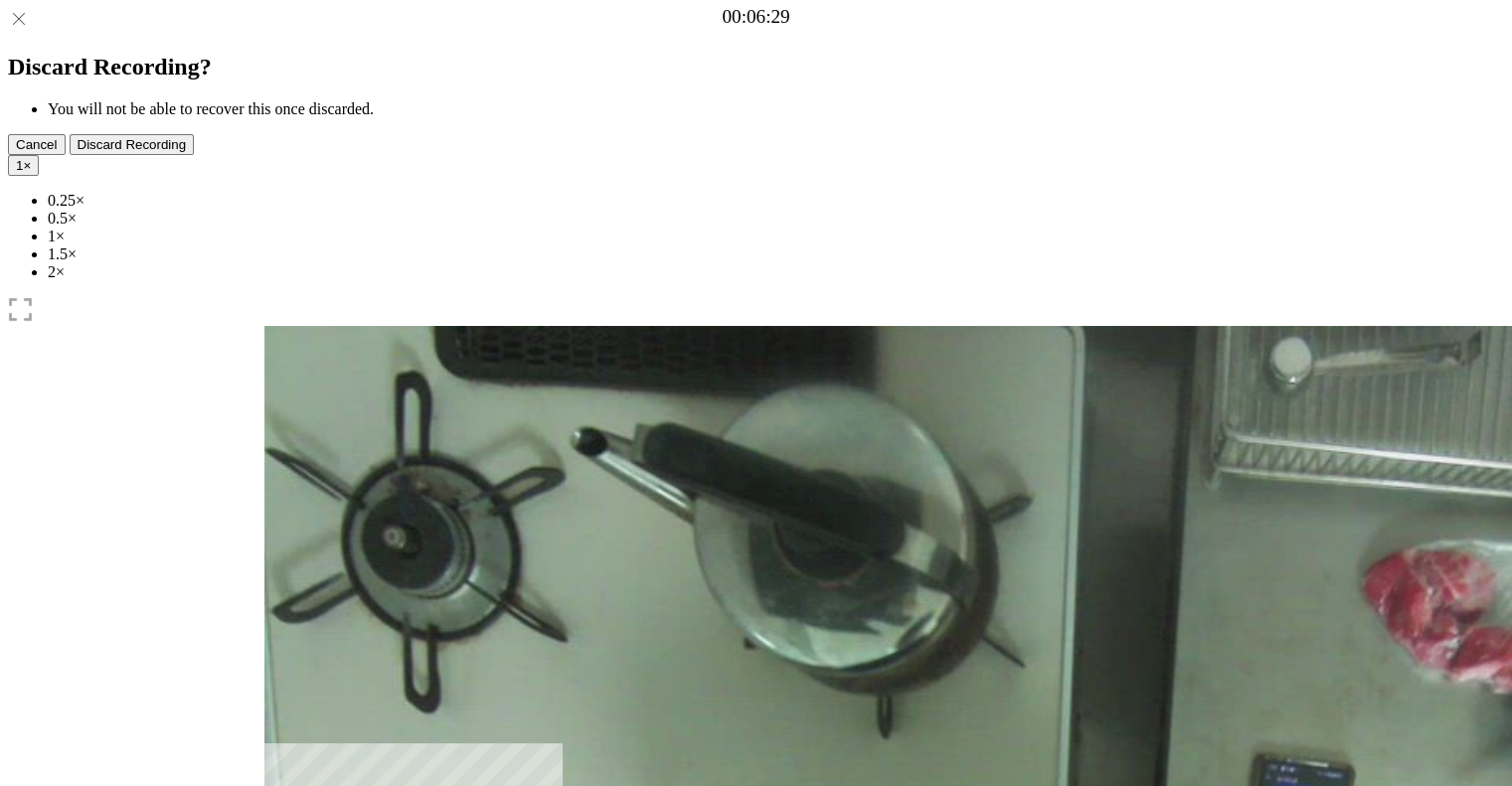 drag, startPoint x: 672, startPoint y: 608, endPoint x: 738, endPoint y: 600, distance: 66.48308 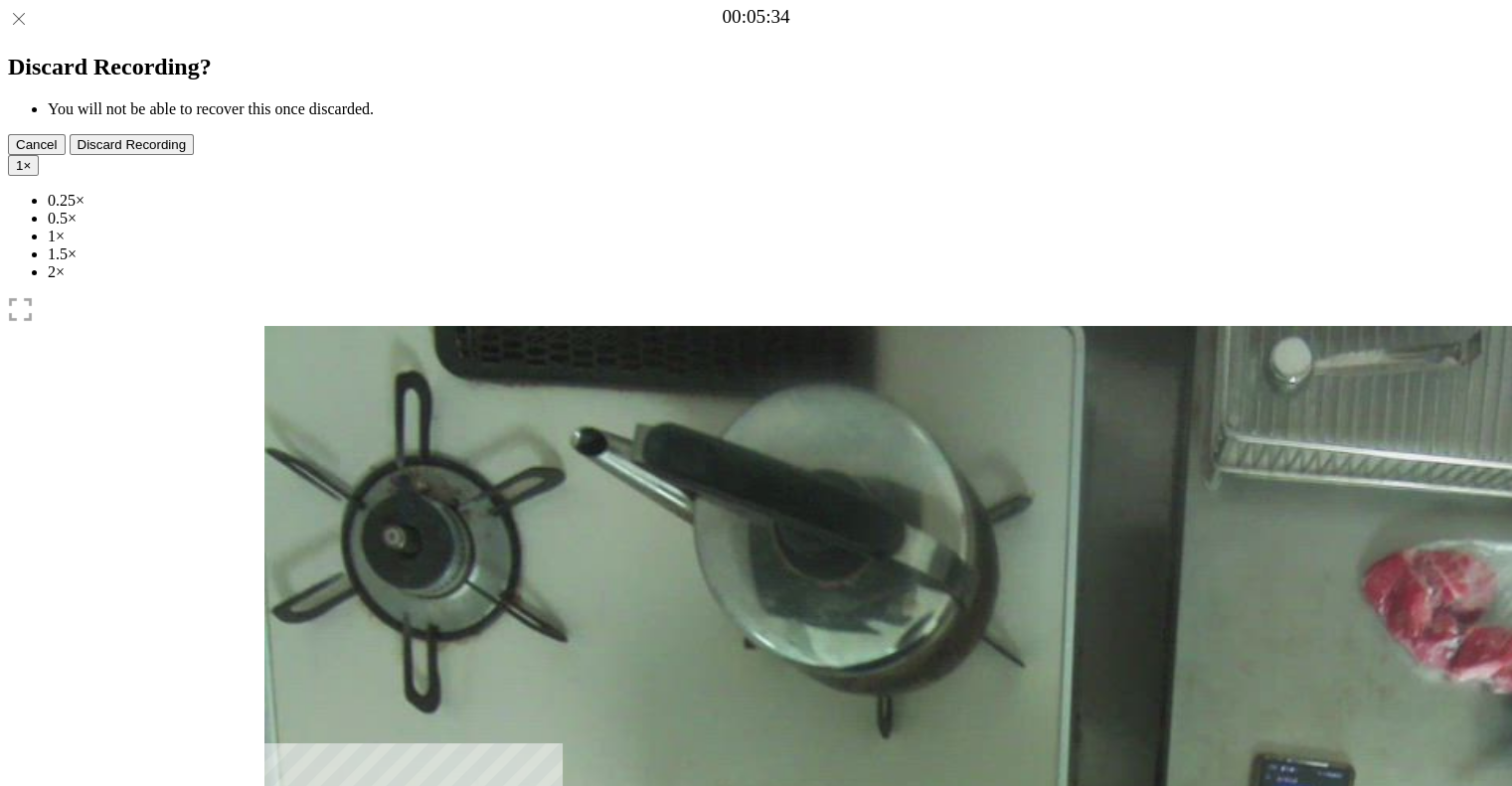 drag, startPoint x: 738, startPoint y: 600, endPoint x: 676, endPoint y: 611, distance: 62.968246 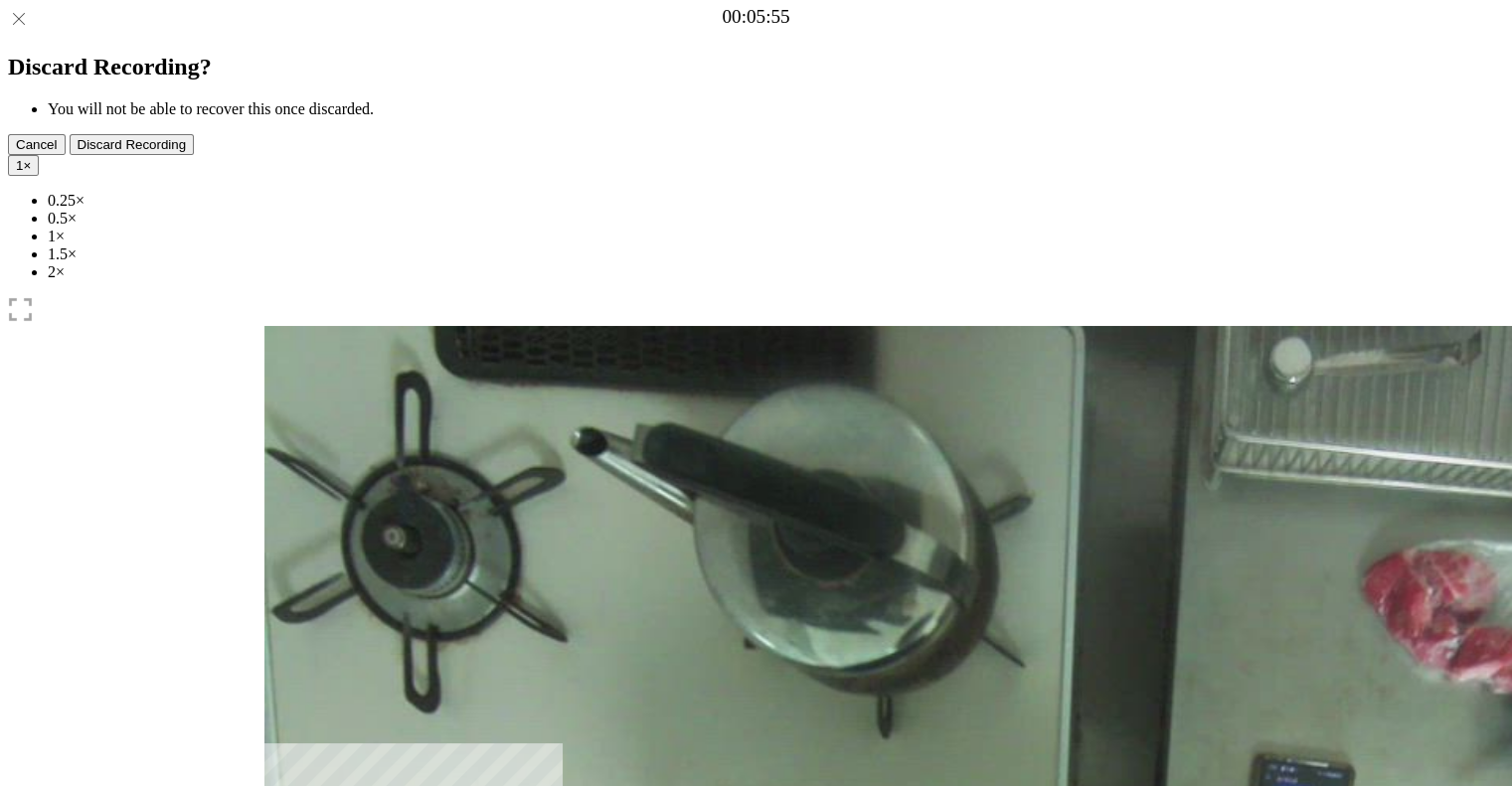 click at bounding box center [365, 1033] 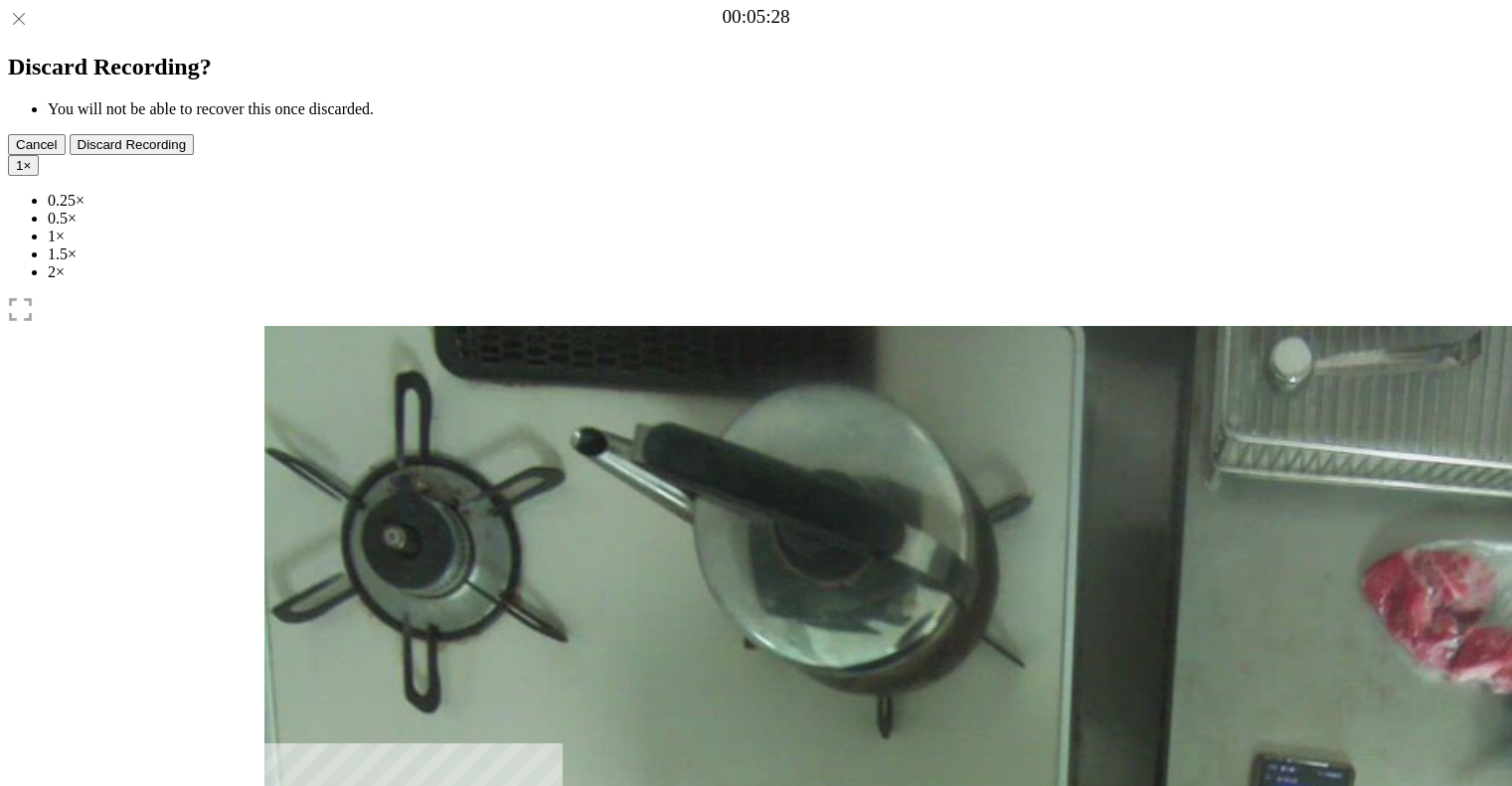 drag, startPoint x: 704, startPoint y: 604, endPoint x: 612, endPoint y: 614, distance: 92.541882 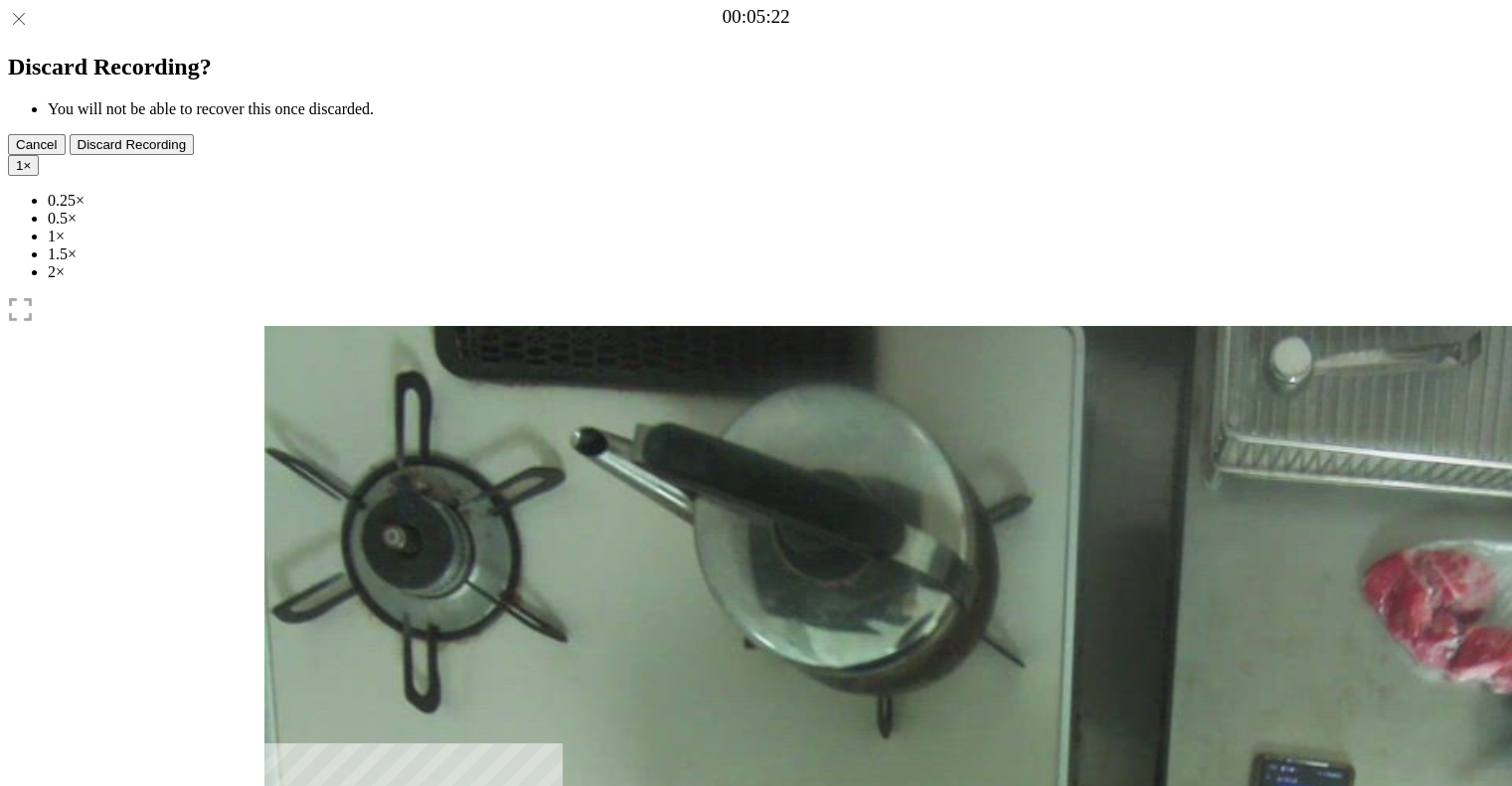 drag, startPoint x: 612, startPoint y: 614, endPoint x: 663, endPoint y: 605, distance: 51.78803 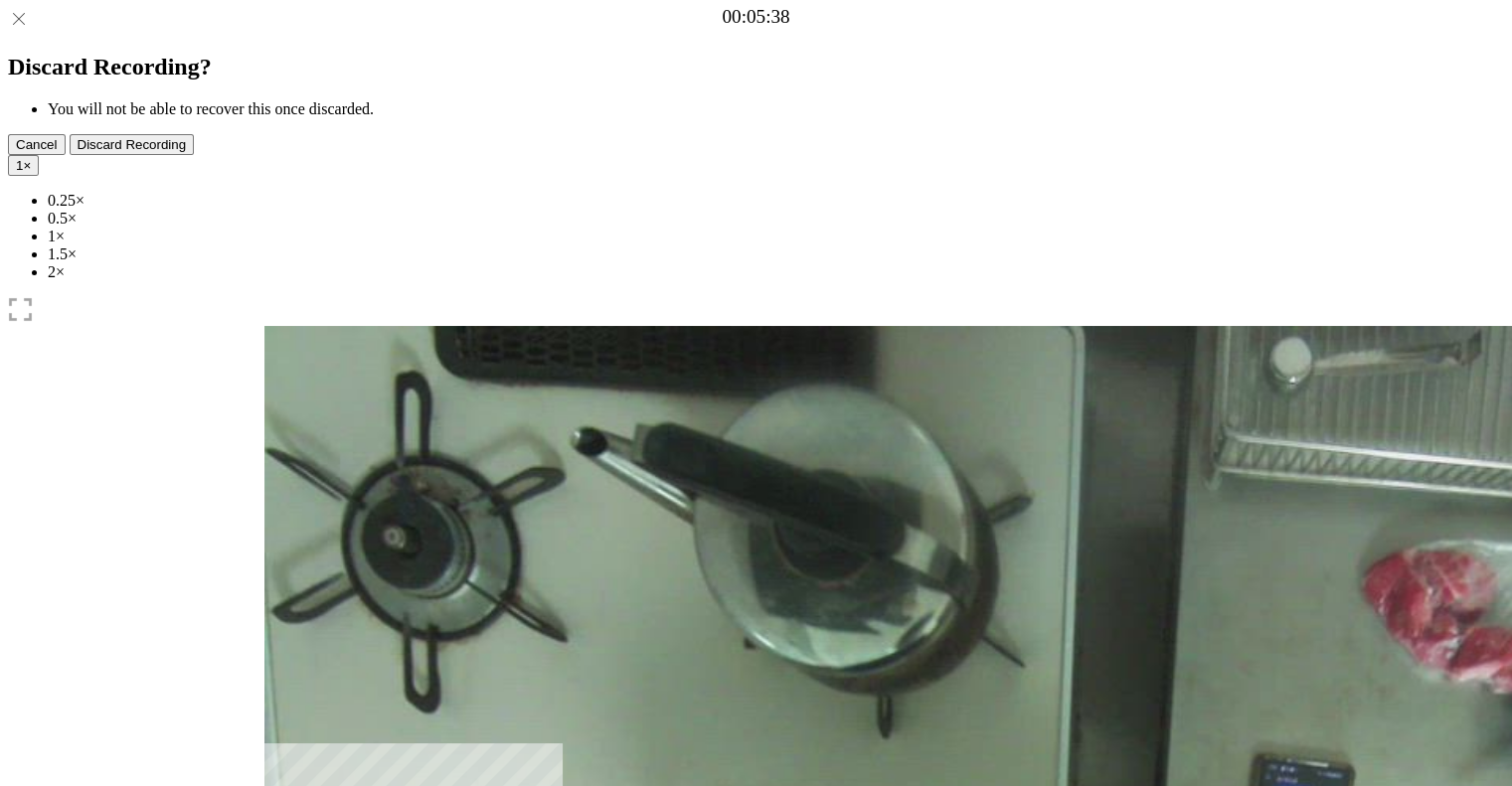 drag, startPoint x: 664, startPoint y: 606, endPoint x: 681, endPoint y: 603, distance: 17.262677 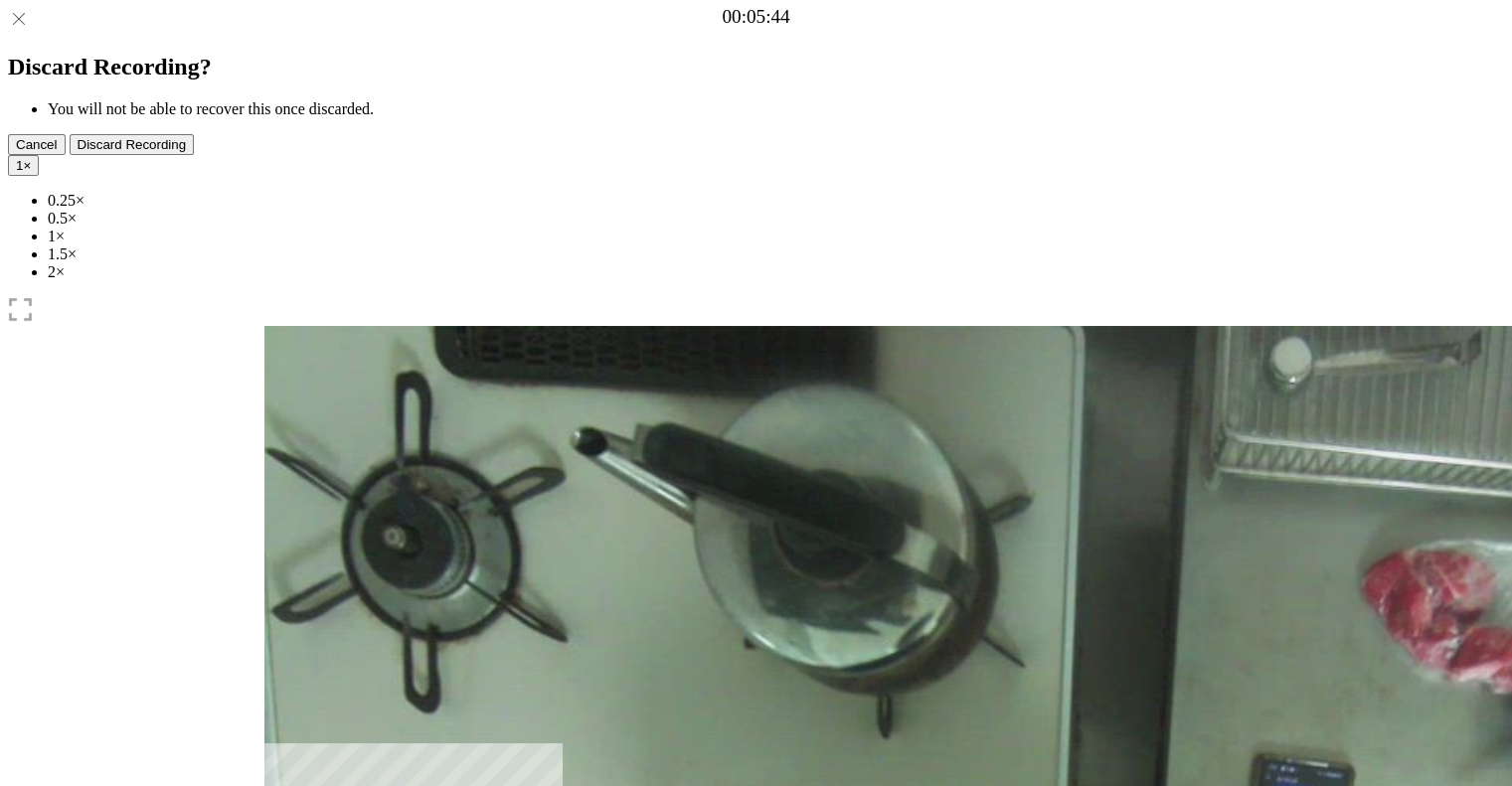 click at bounding box center (756, 896) 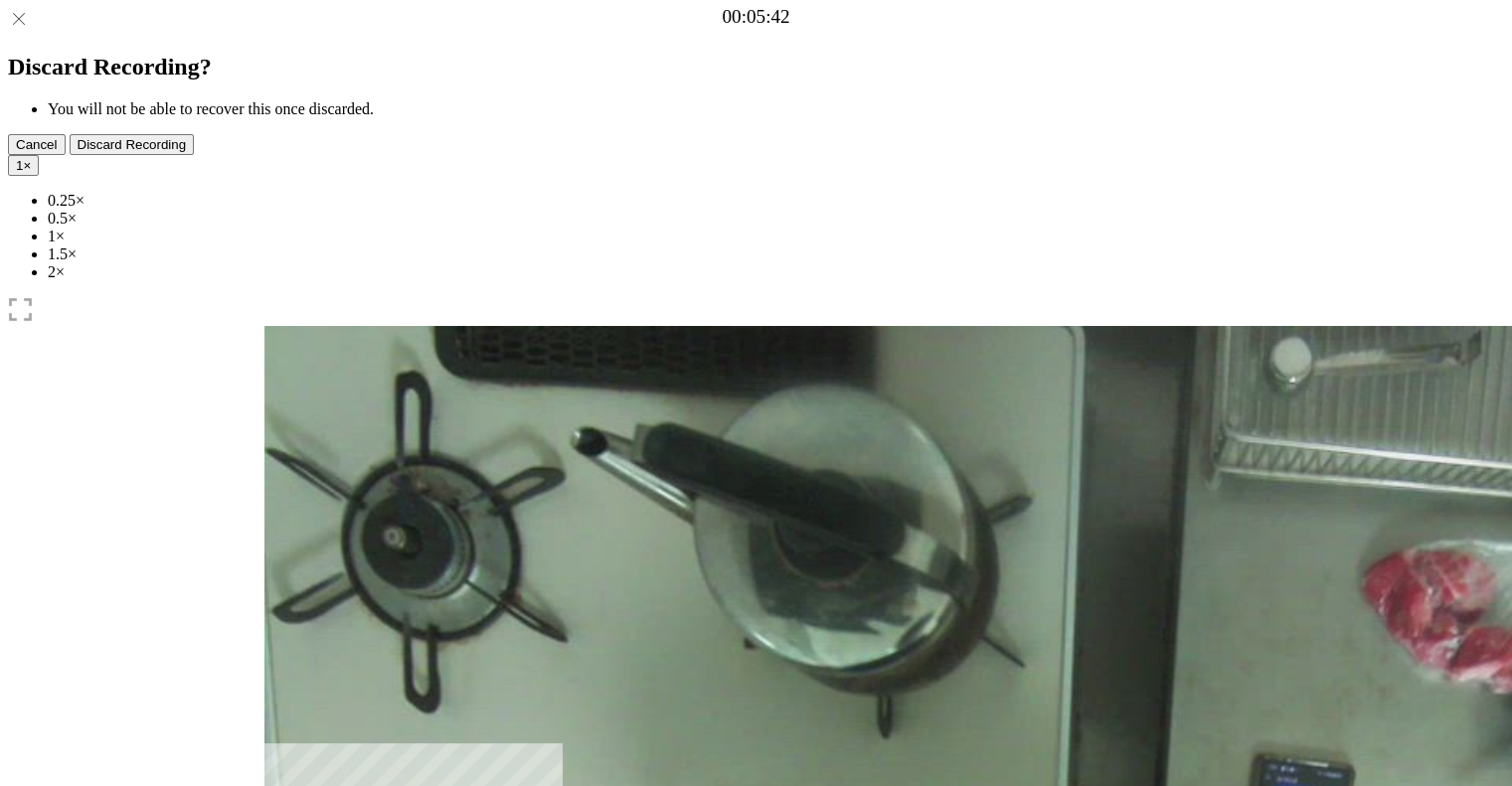 click at bounding box center [279, 948] 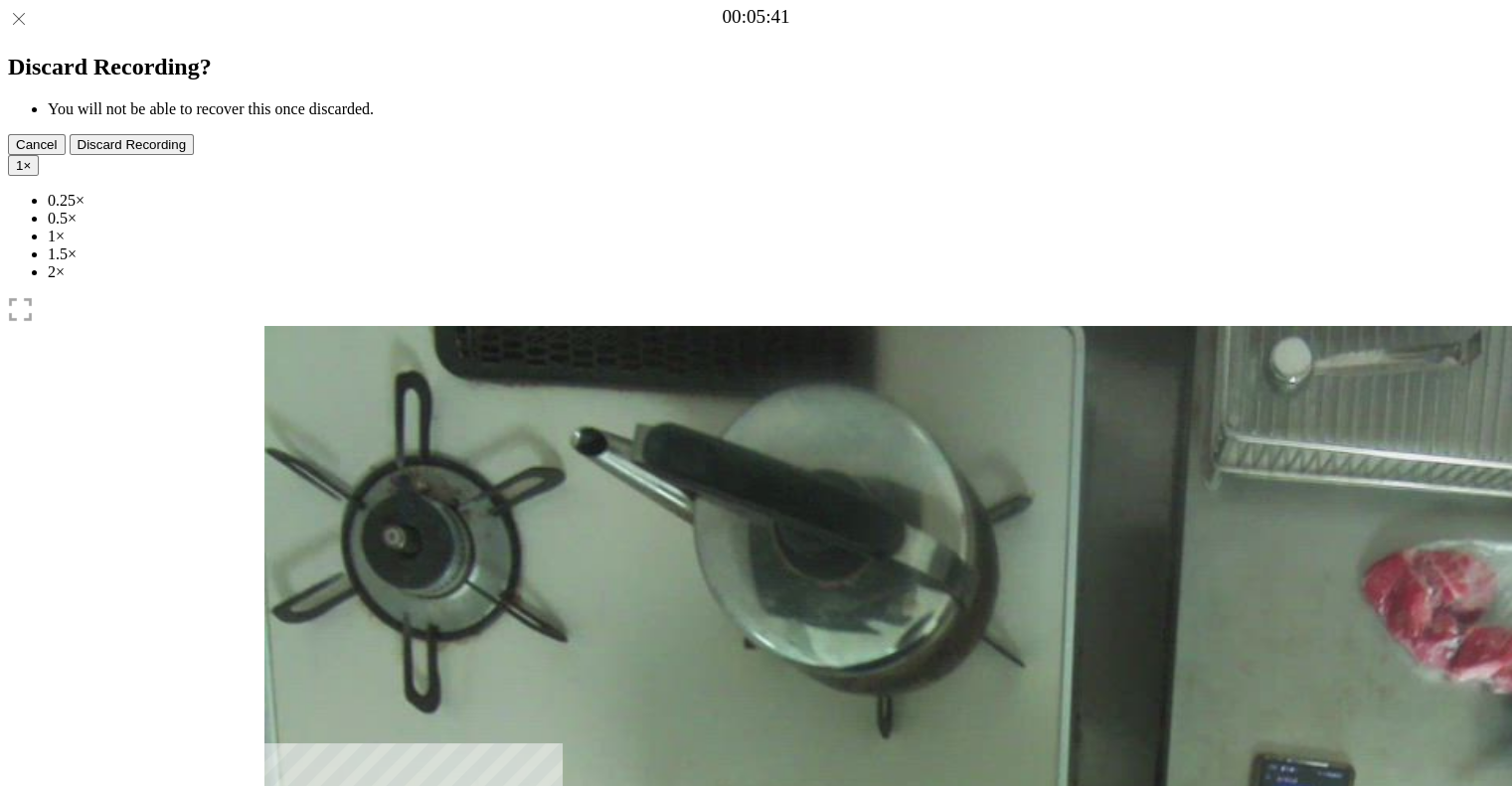 click at bounding box center (279, 948) 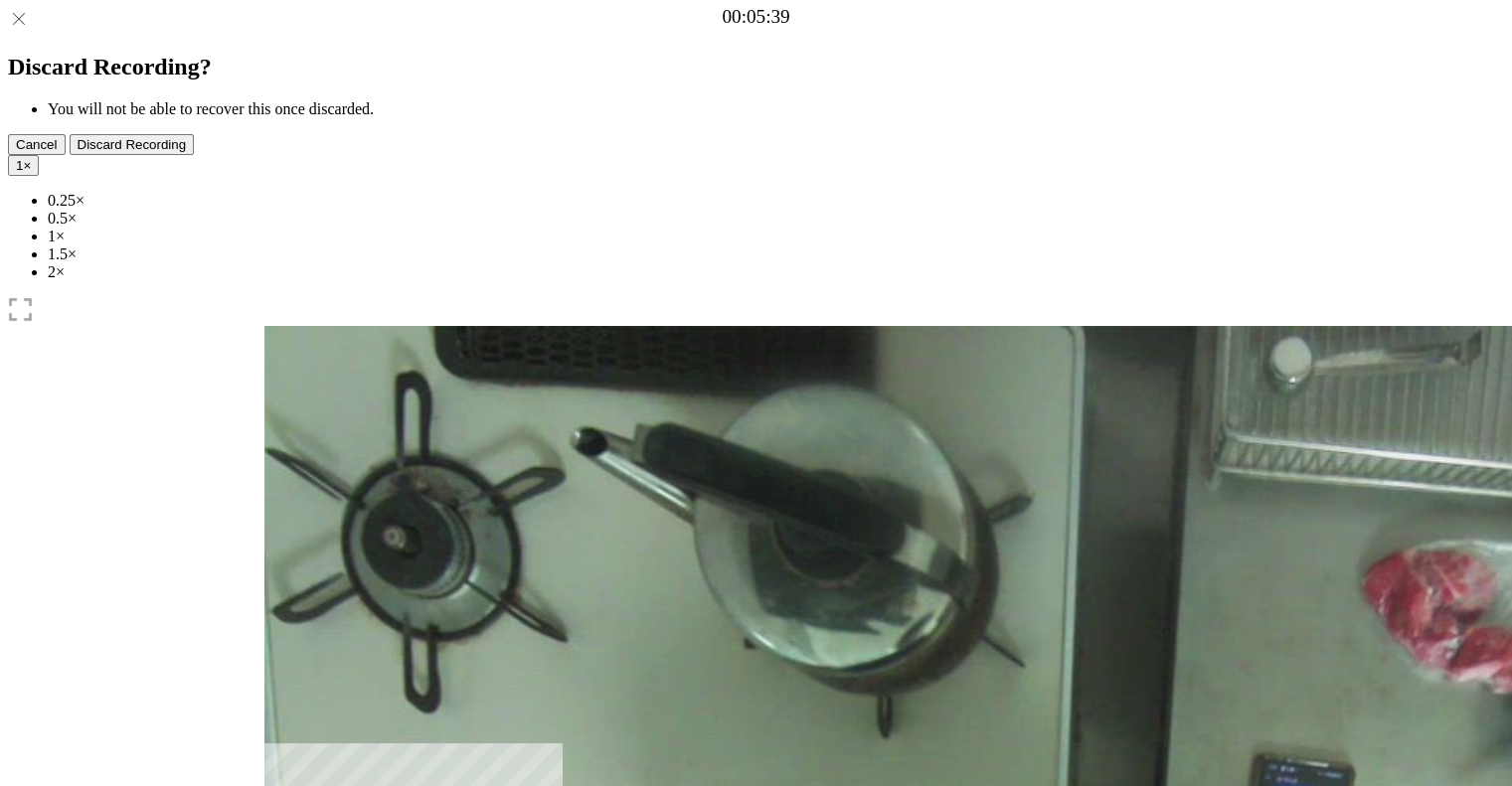 click at bounding box center [279, 948] 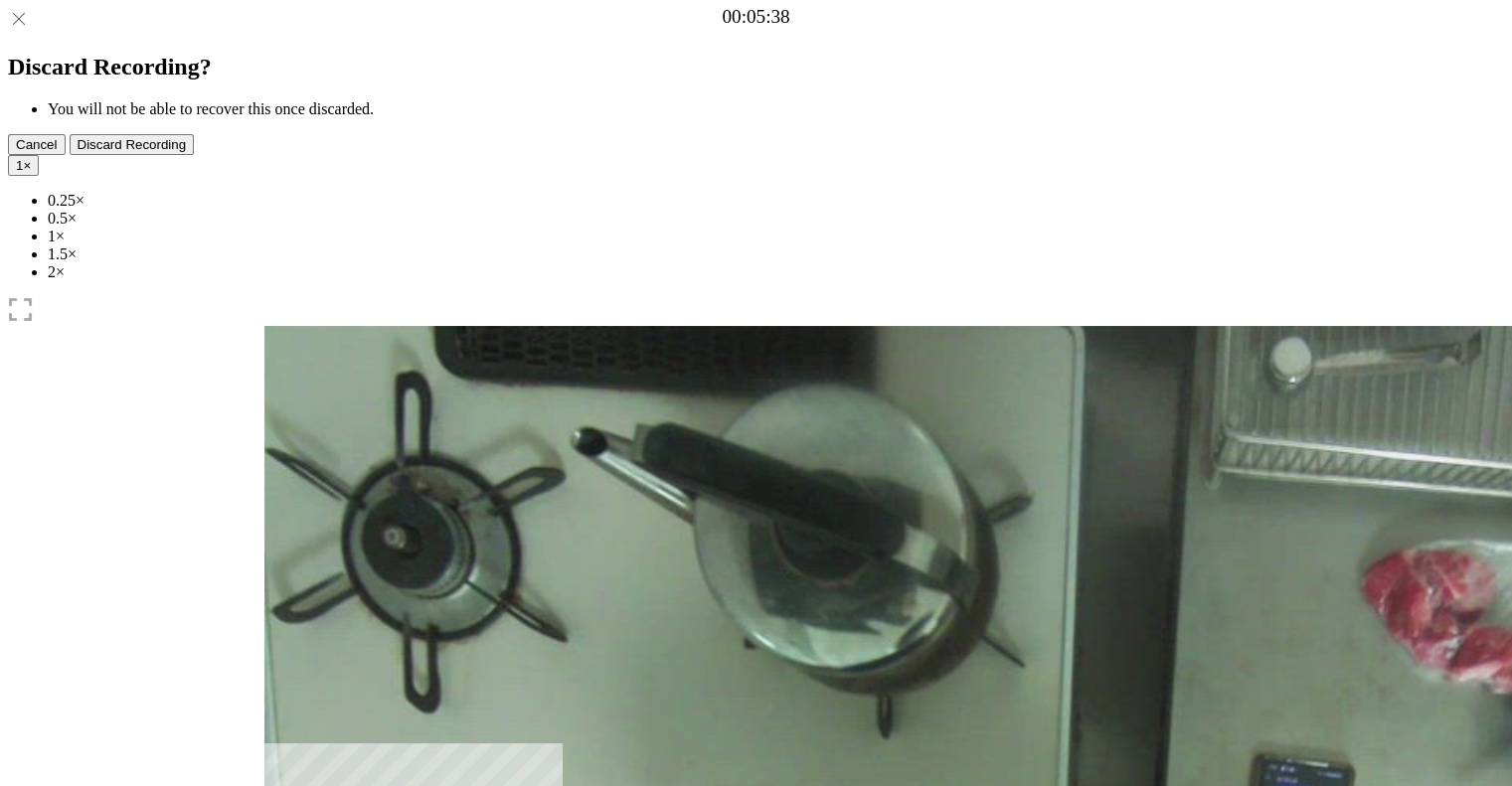 click at bounding box center (279, 948) 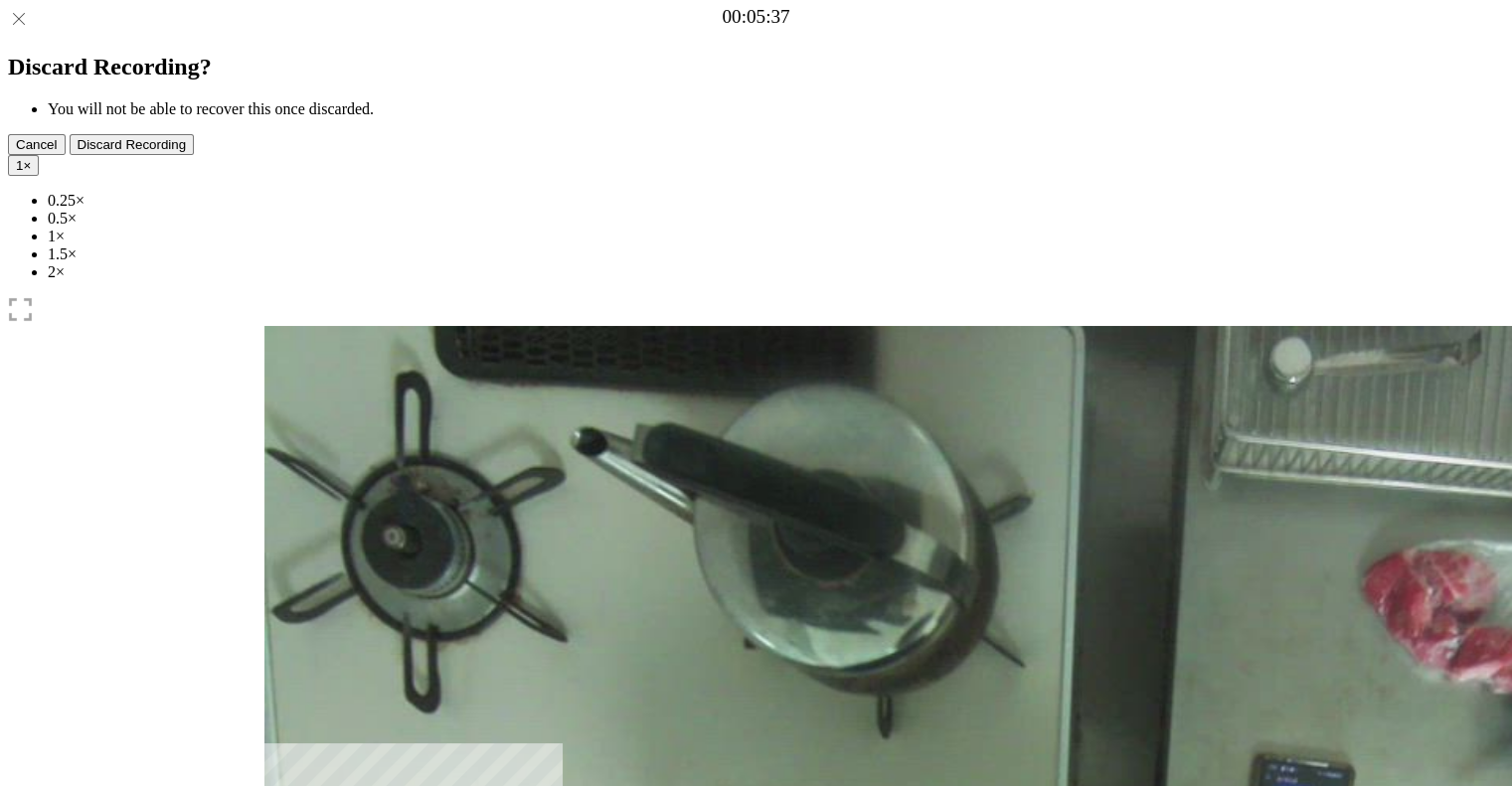 click at bounding box center (279, 948) 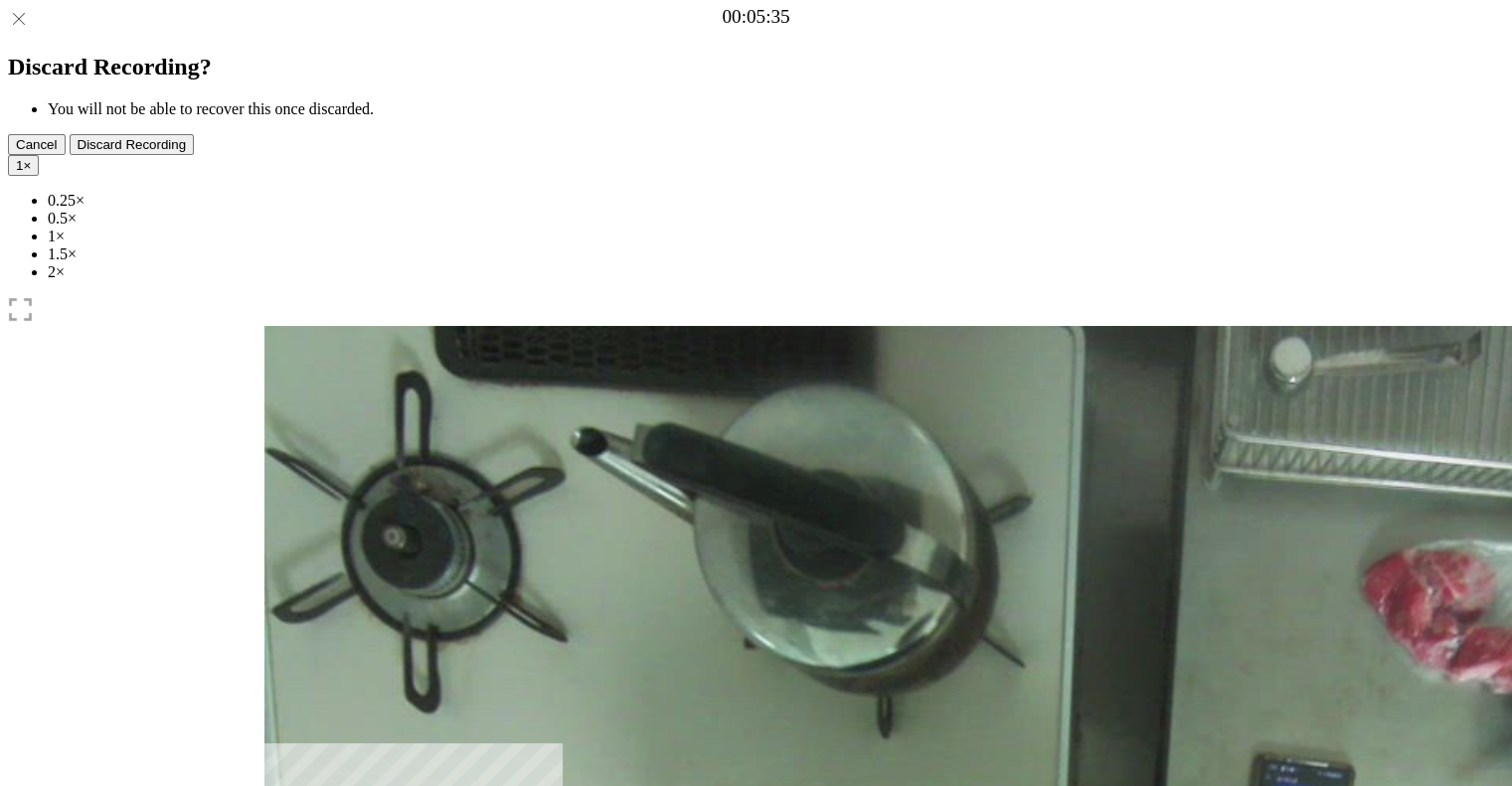 click at bounding box center (279, 948) 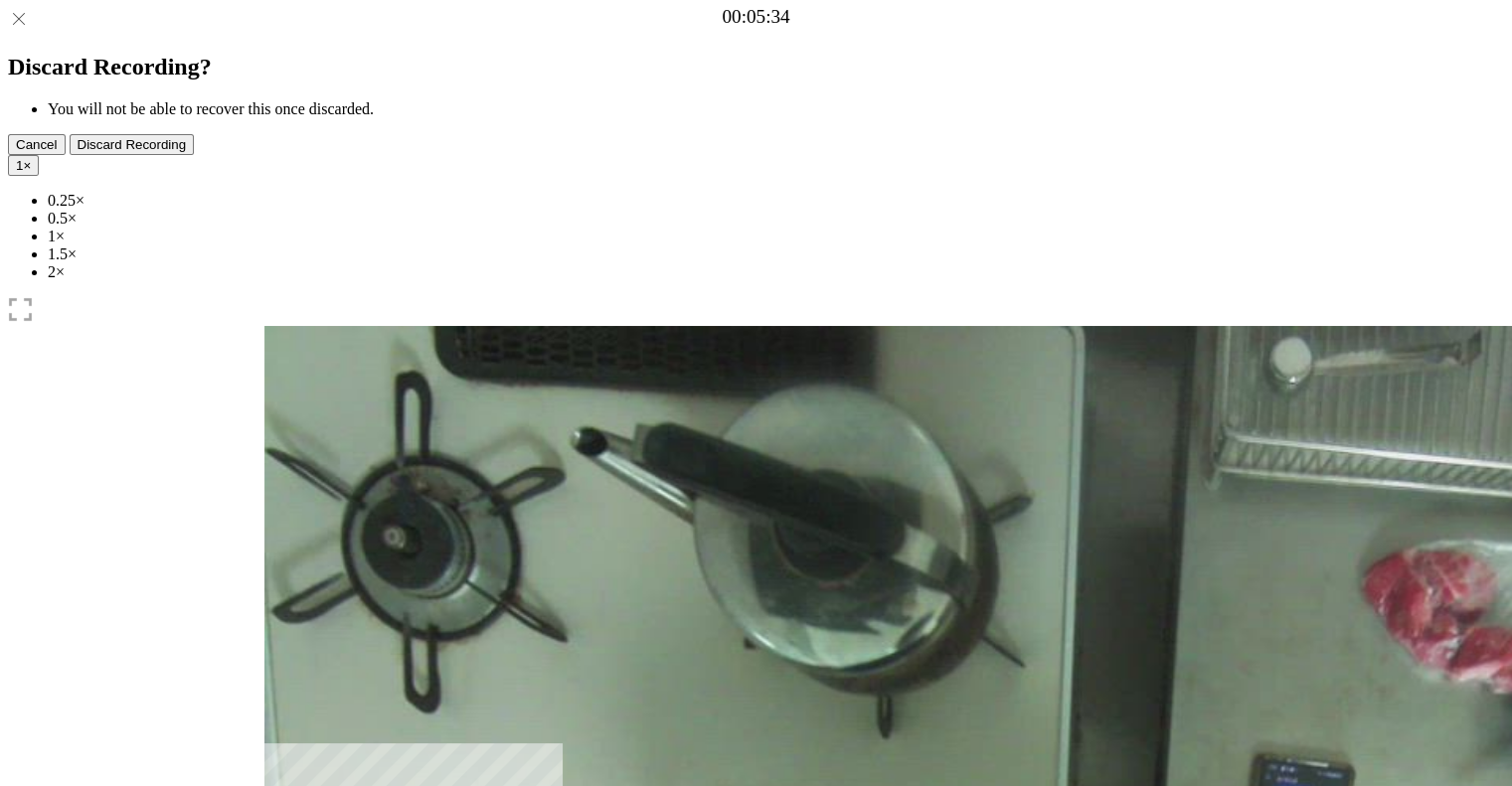 click at bounding box center [279, 948] 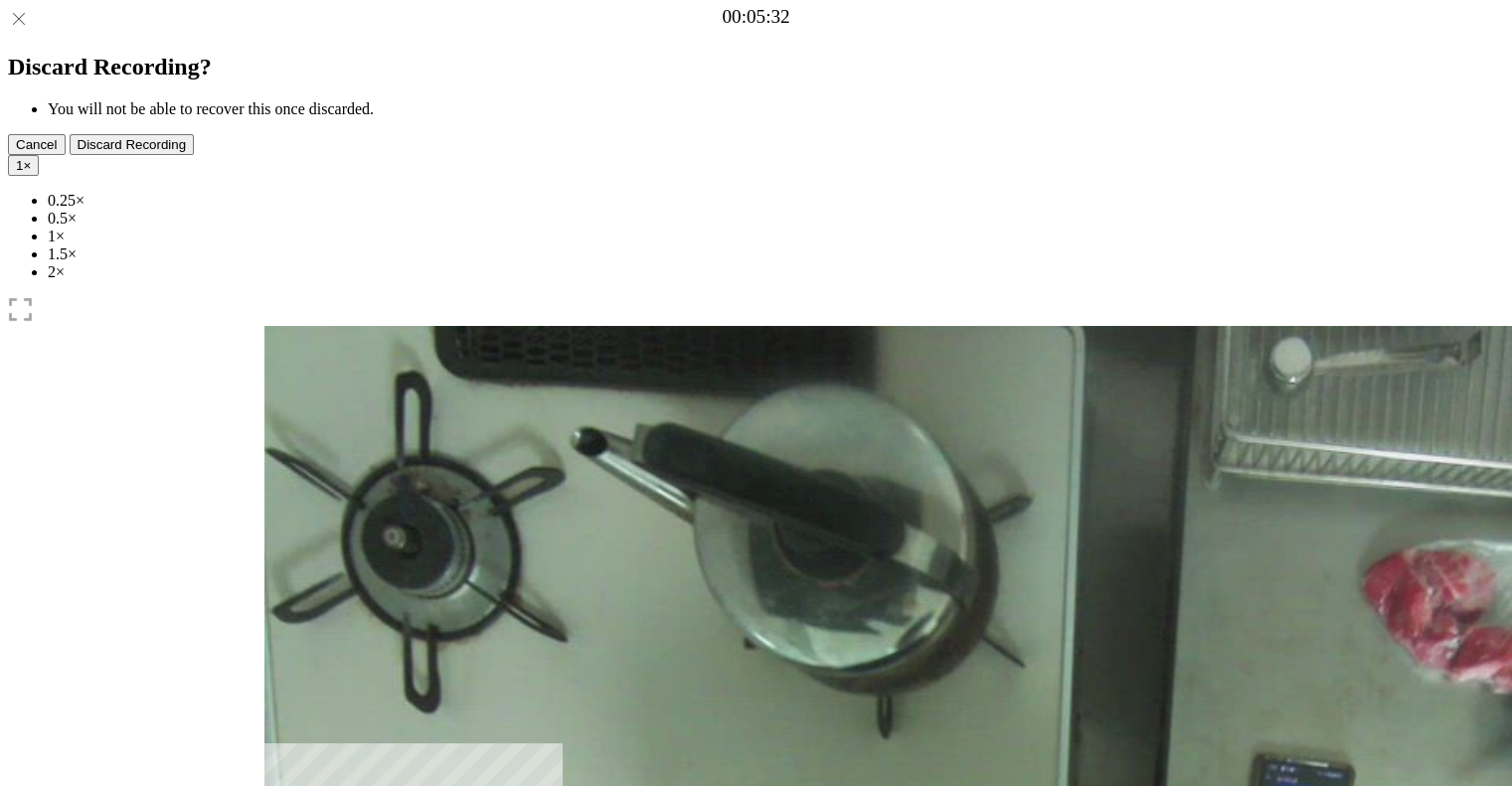 click at bounding box center (279, 948) 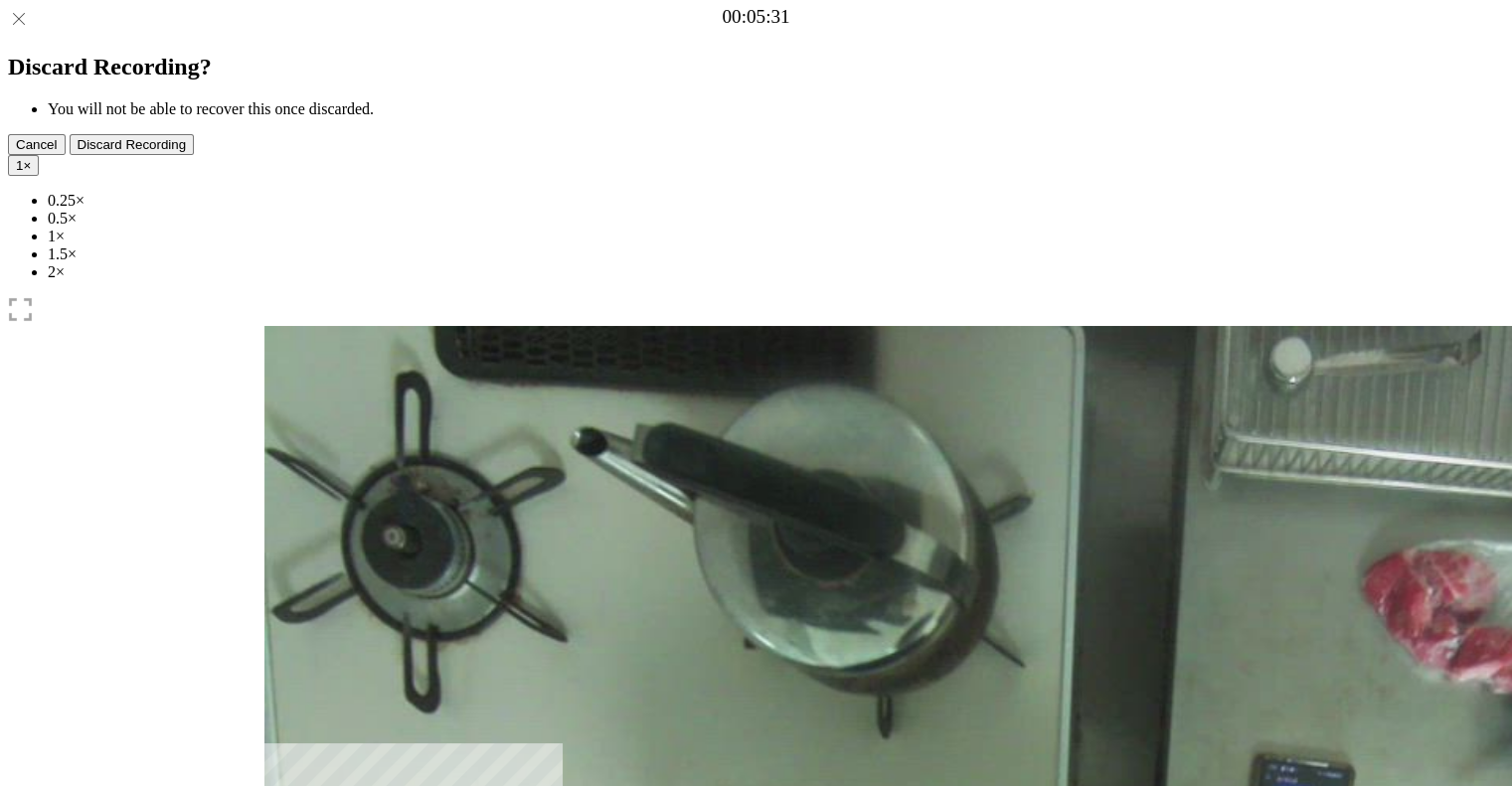 click at bounding box center (279, 948) 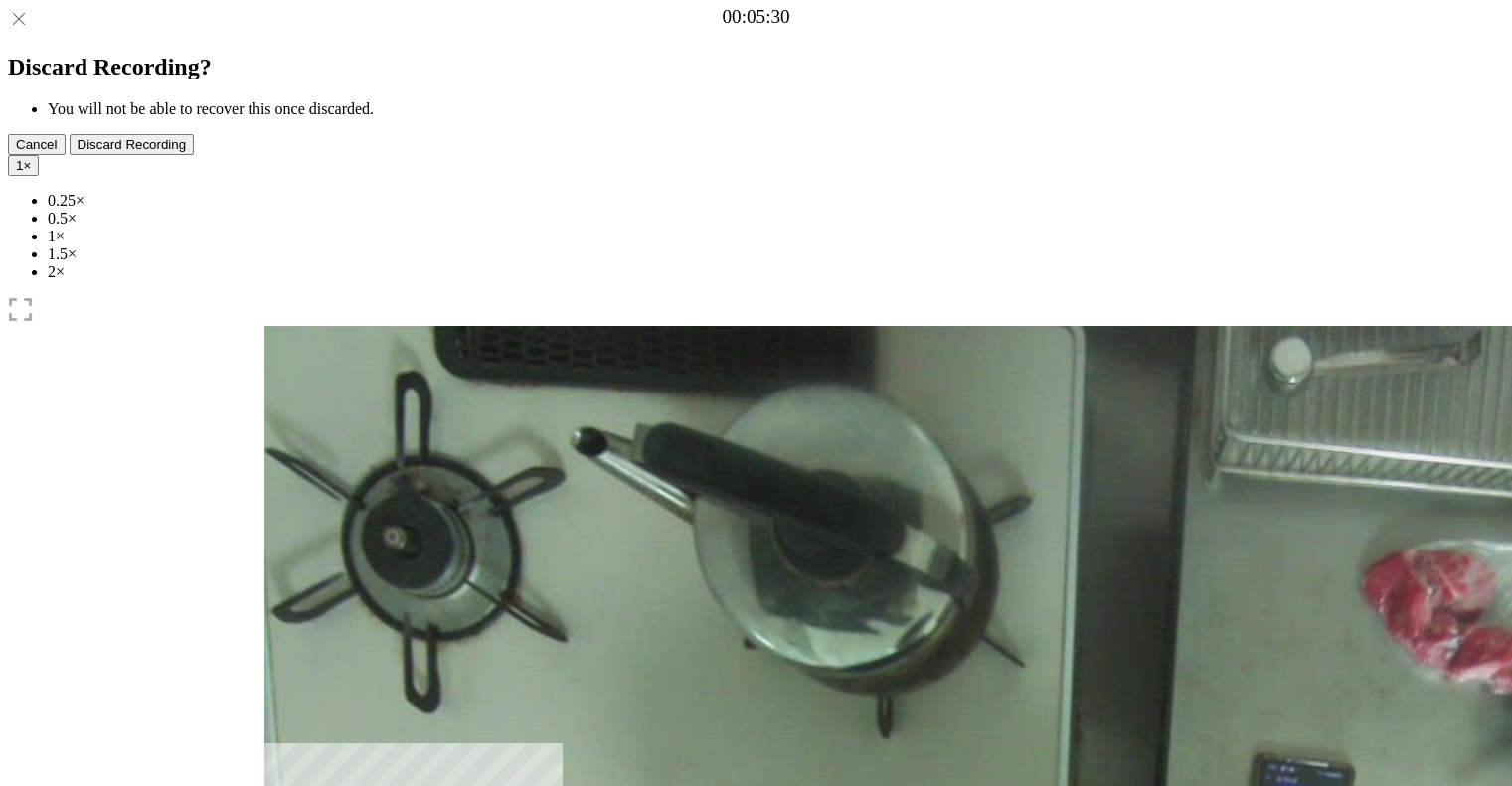click at bounding box center [279, 948] 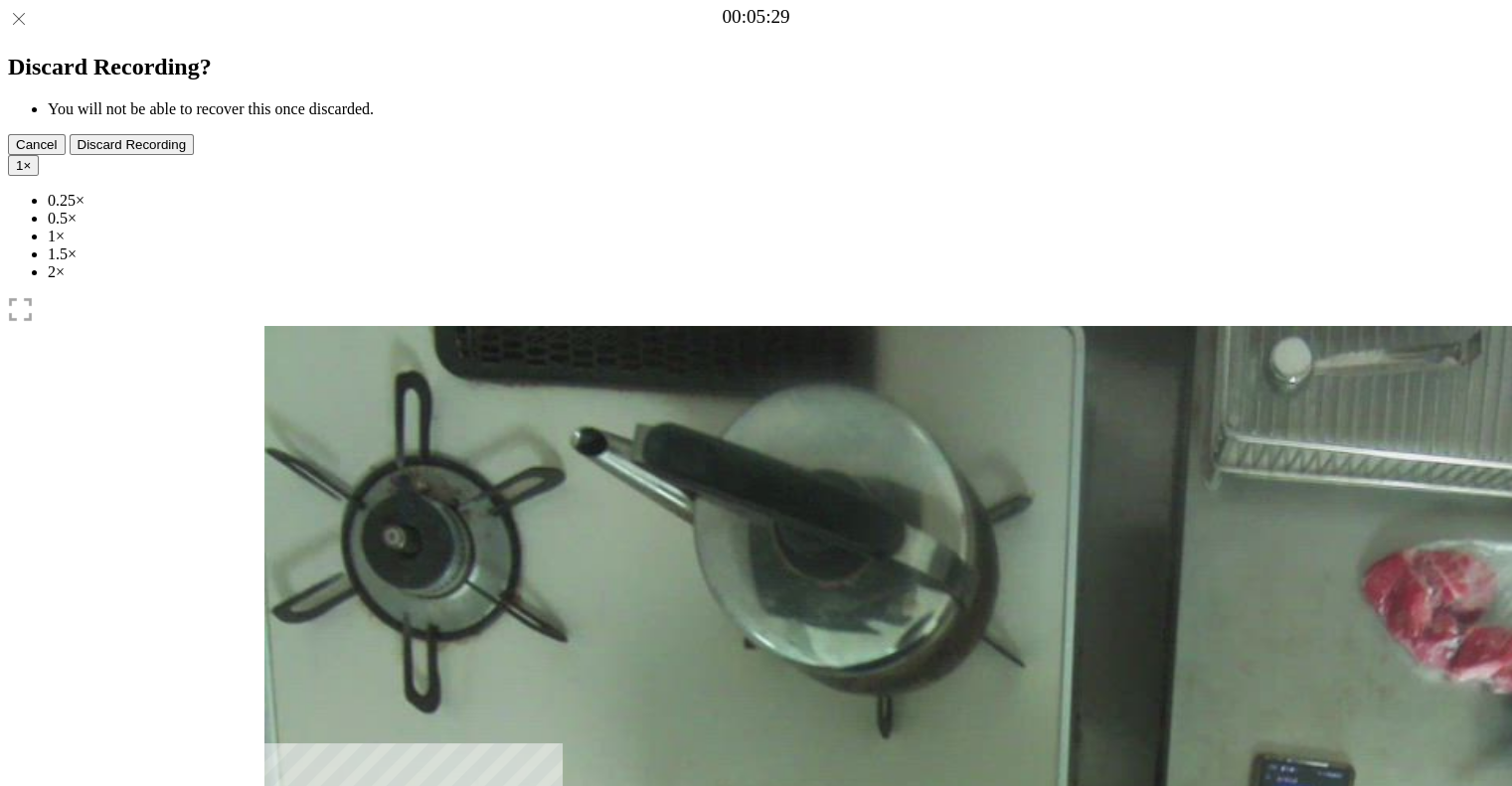 click at bounding box center [279, 948] 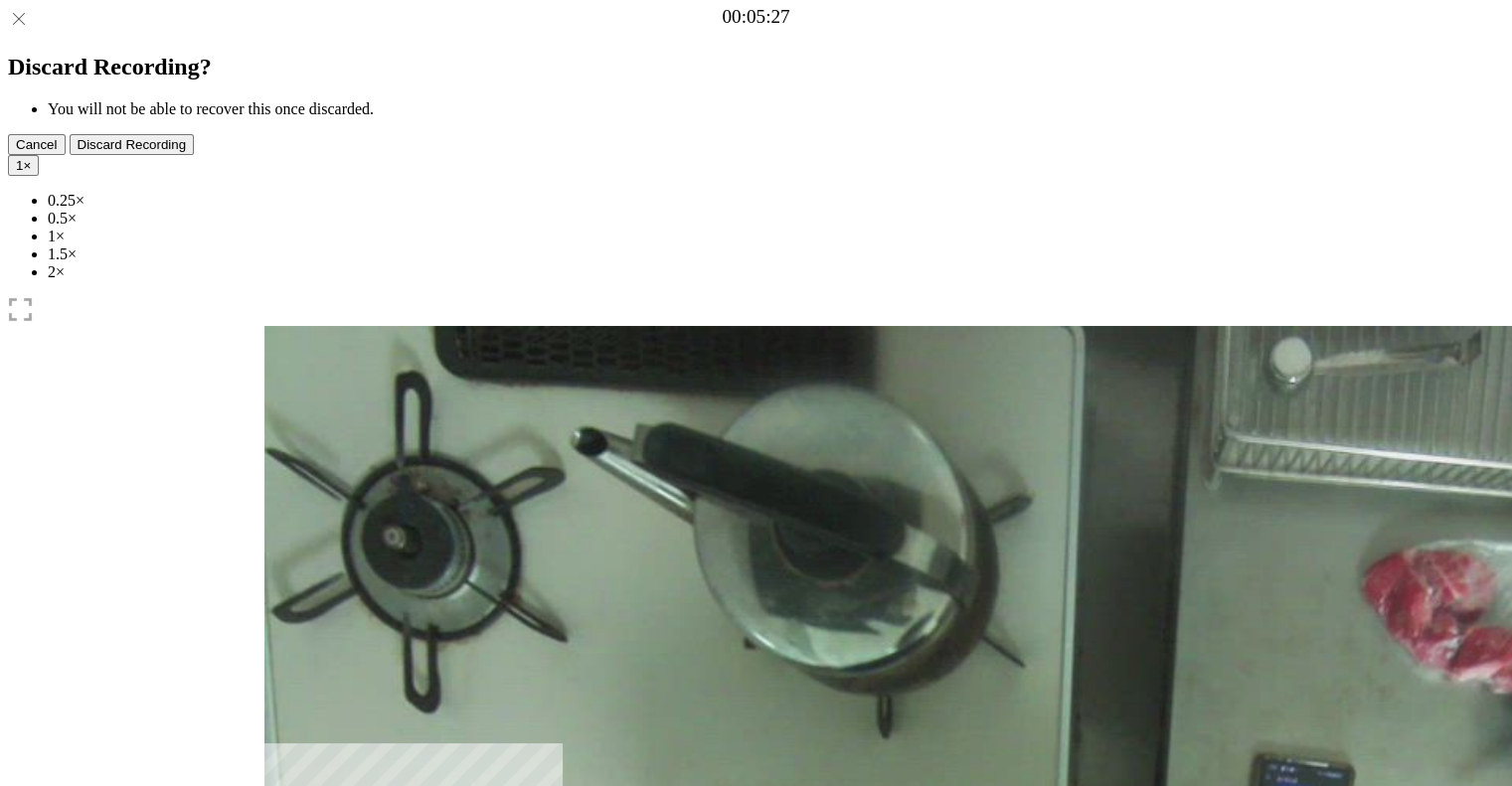 click at bounding box center (279, 948) 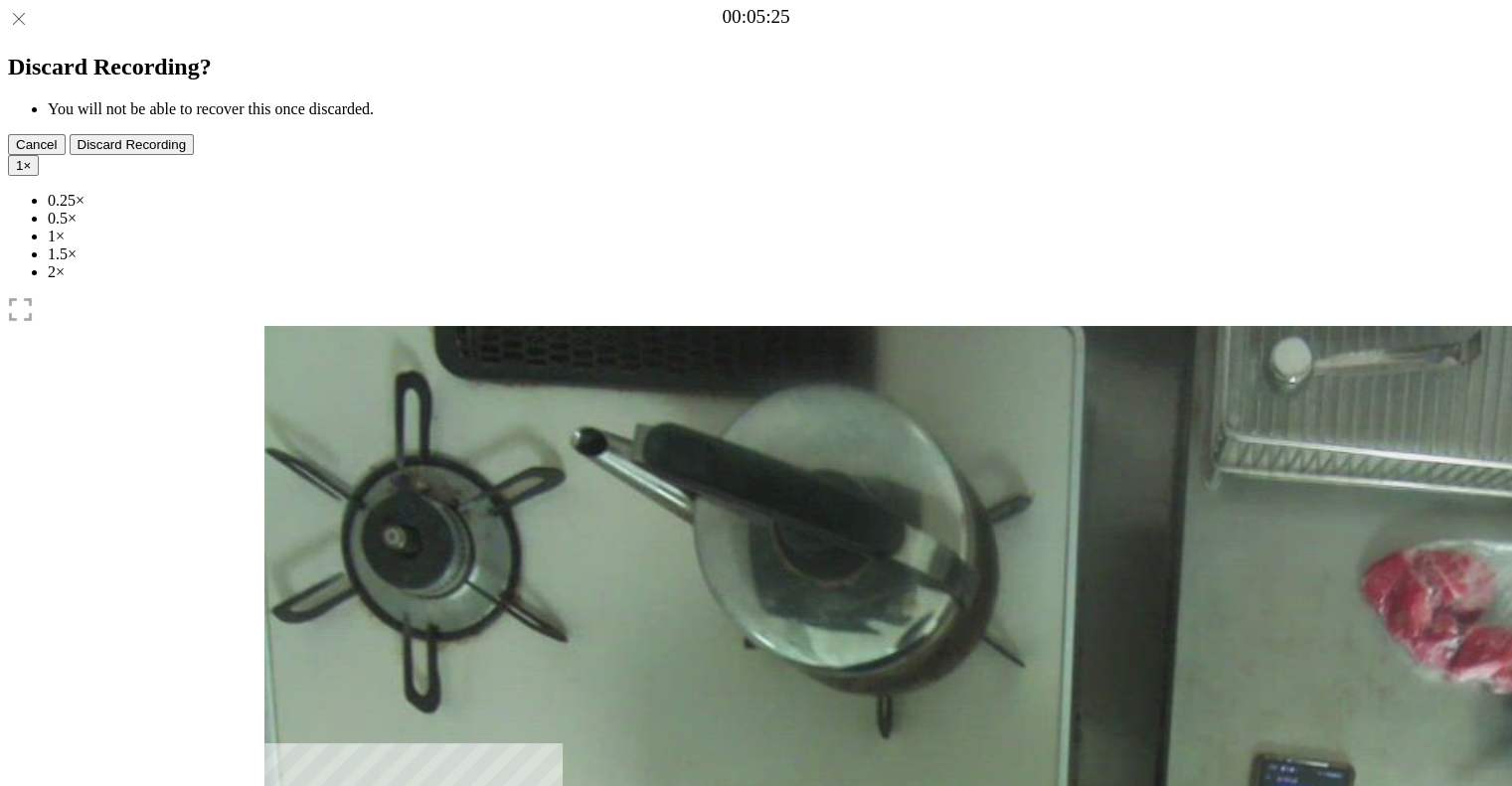 click at bounding box center (279, 948) 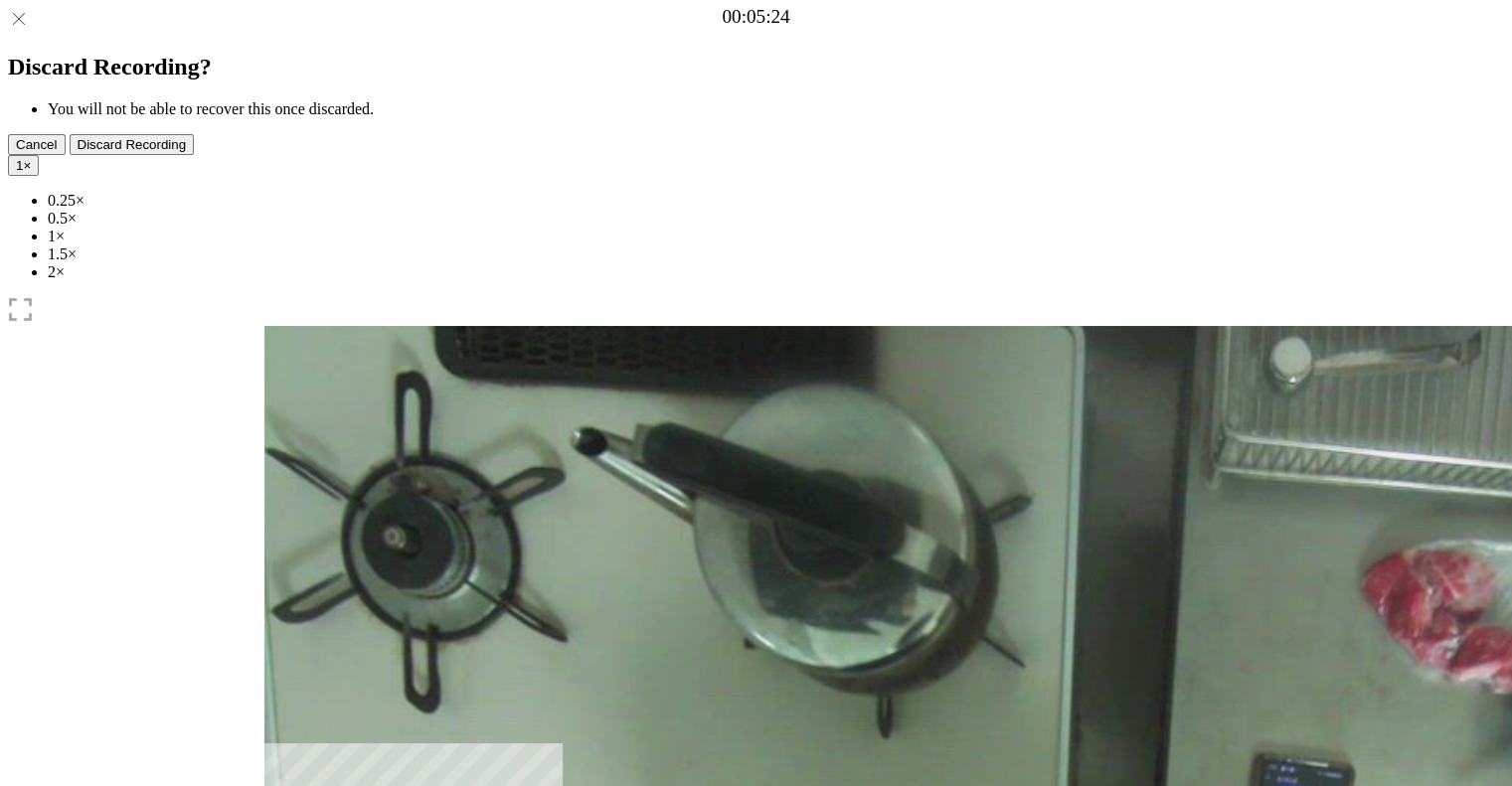 click at bounding box center (279, 948) 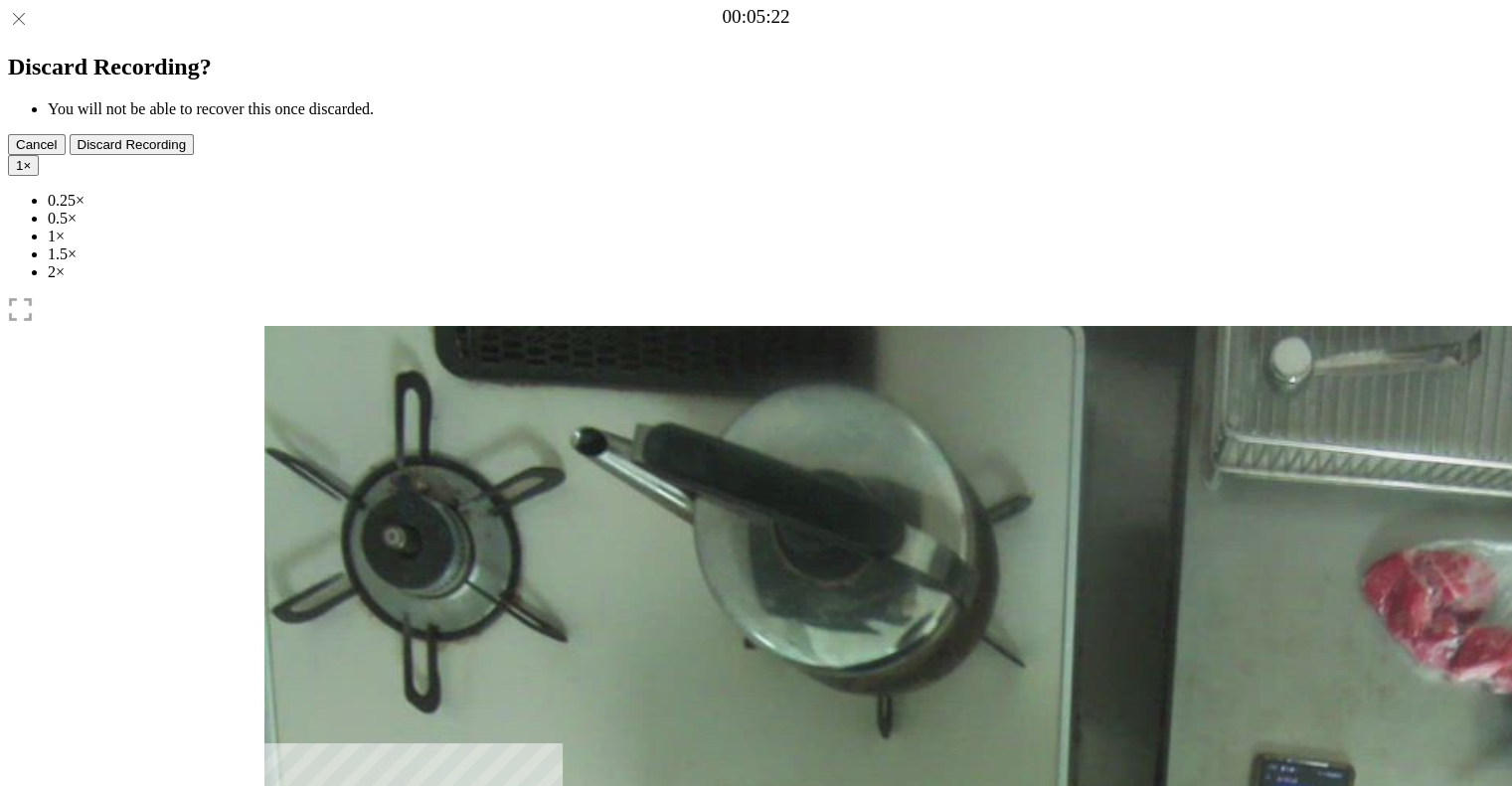 click at bounding box center (279, 948) 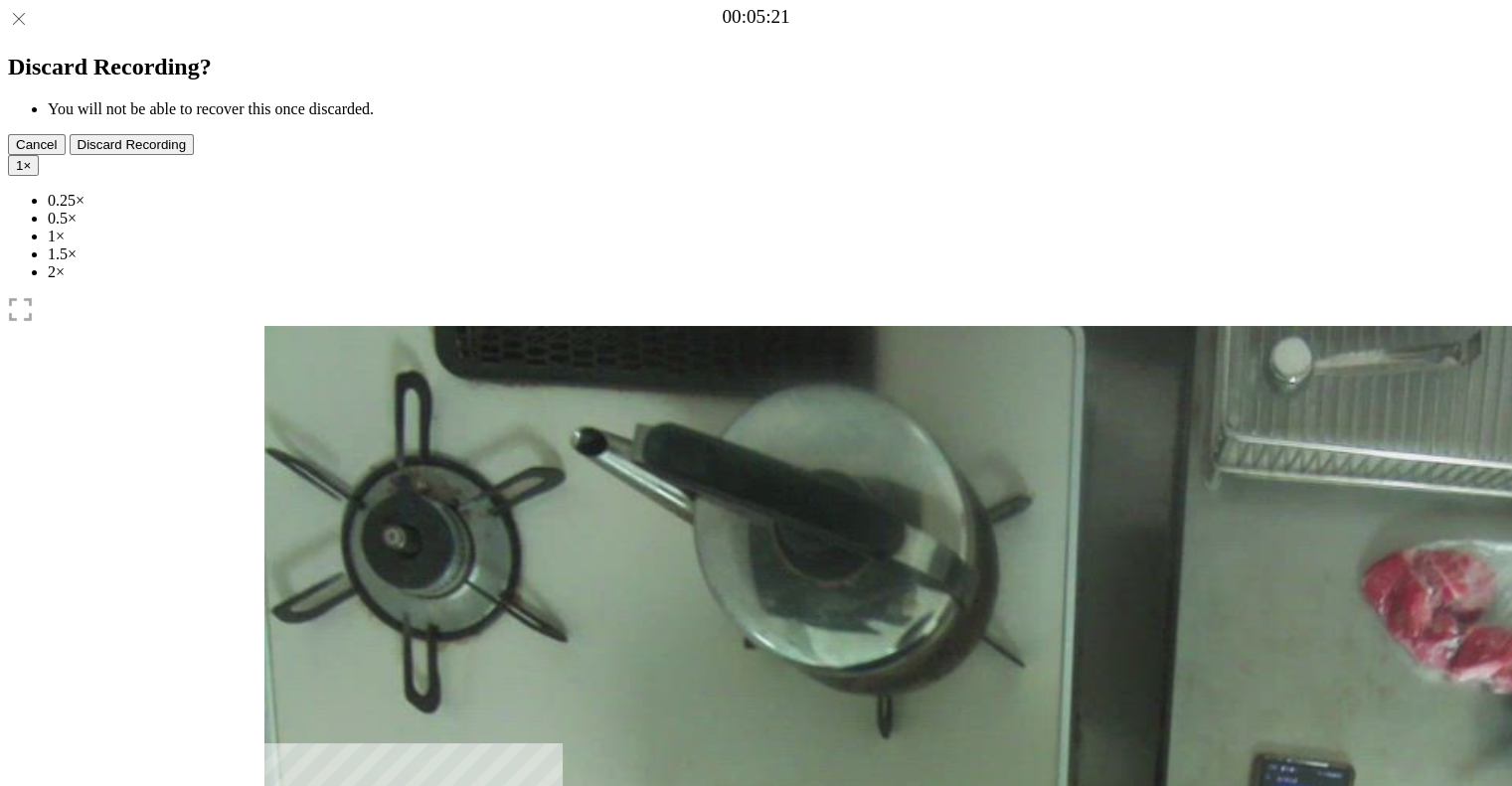 click at bounding box center [279, 948] 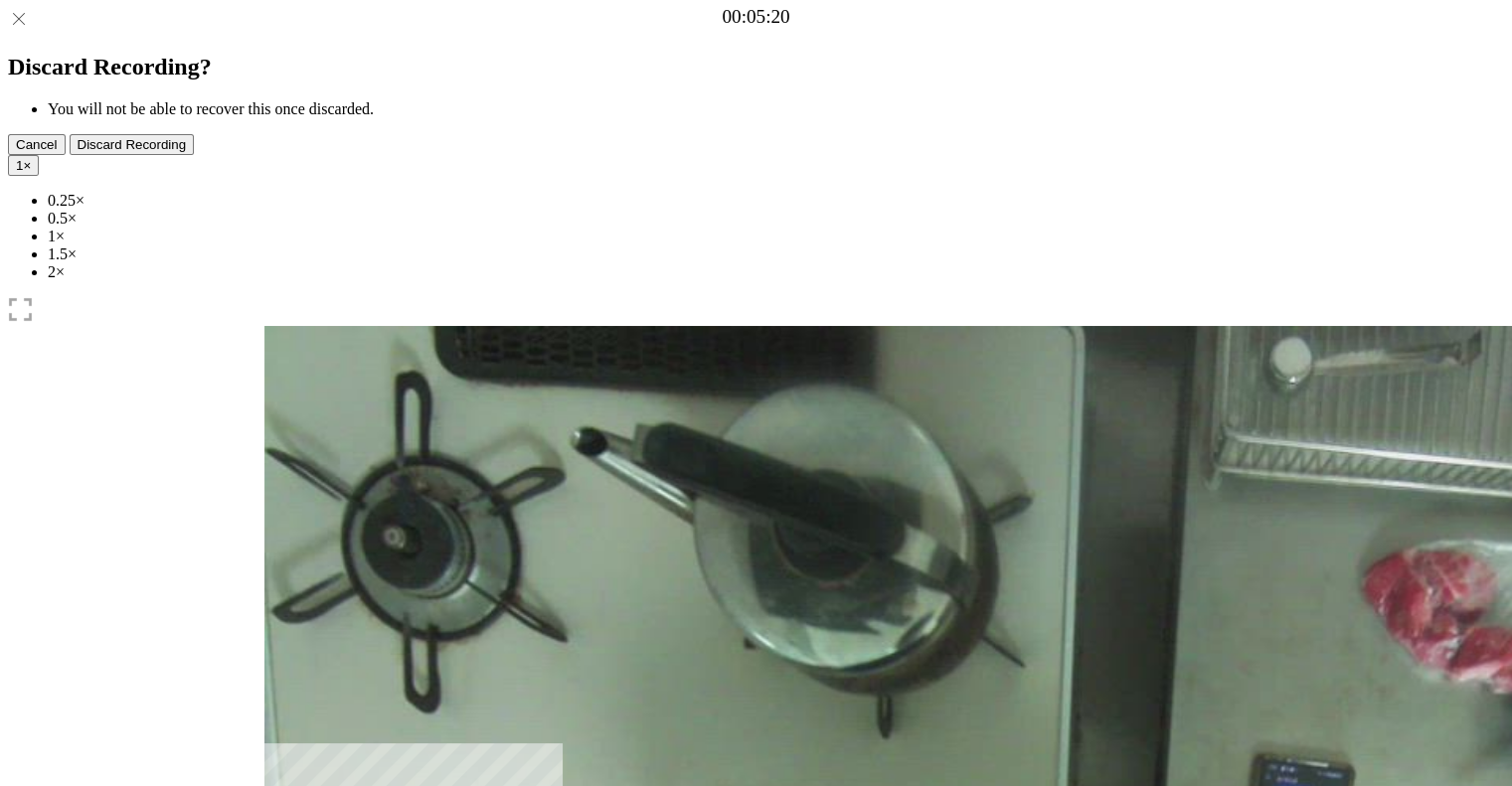 click at bounding box center [279, 948] 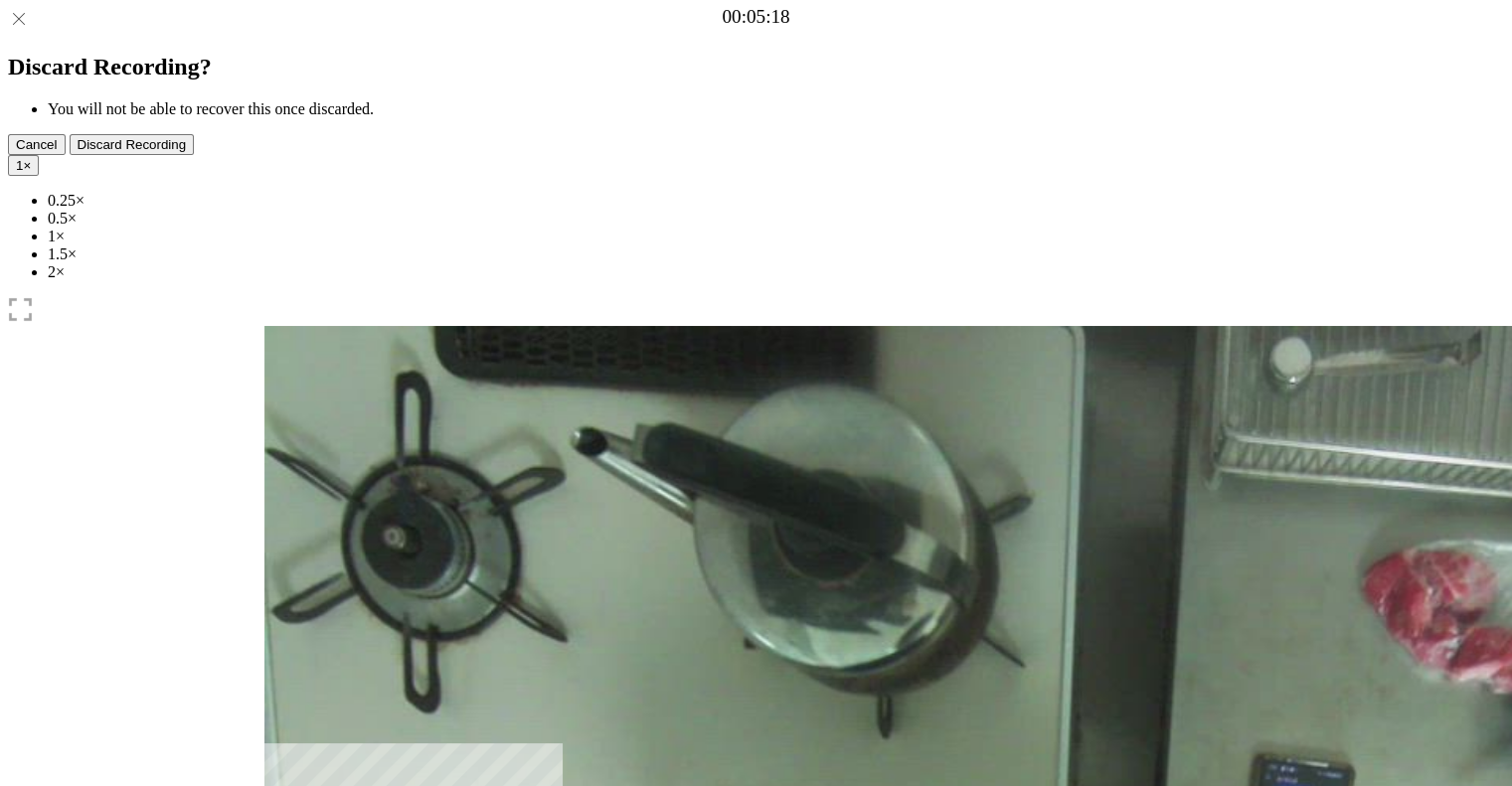 click at bounding box center [279, 948] 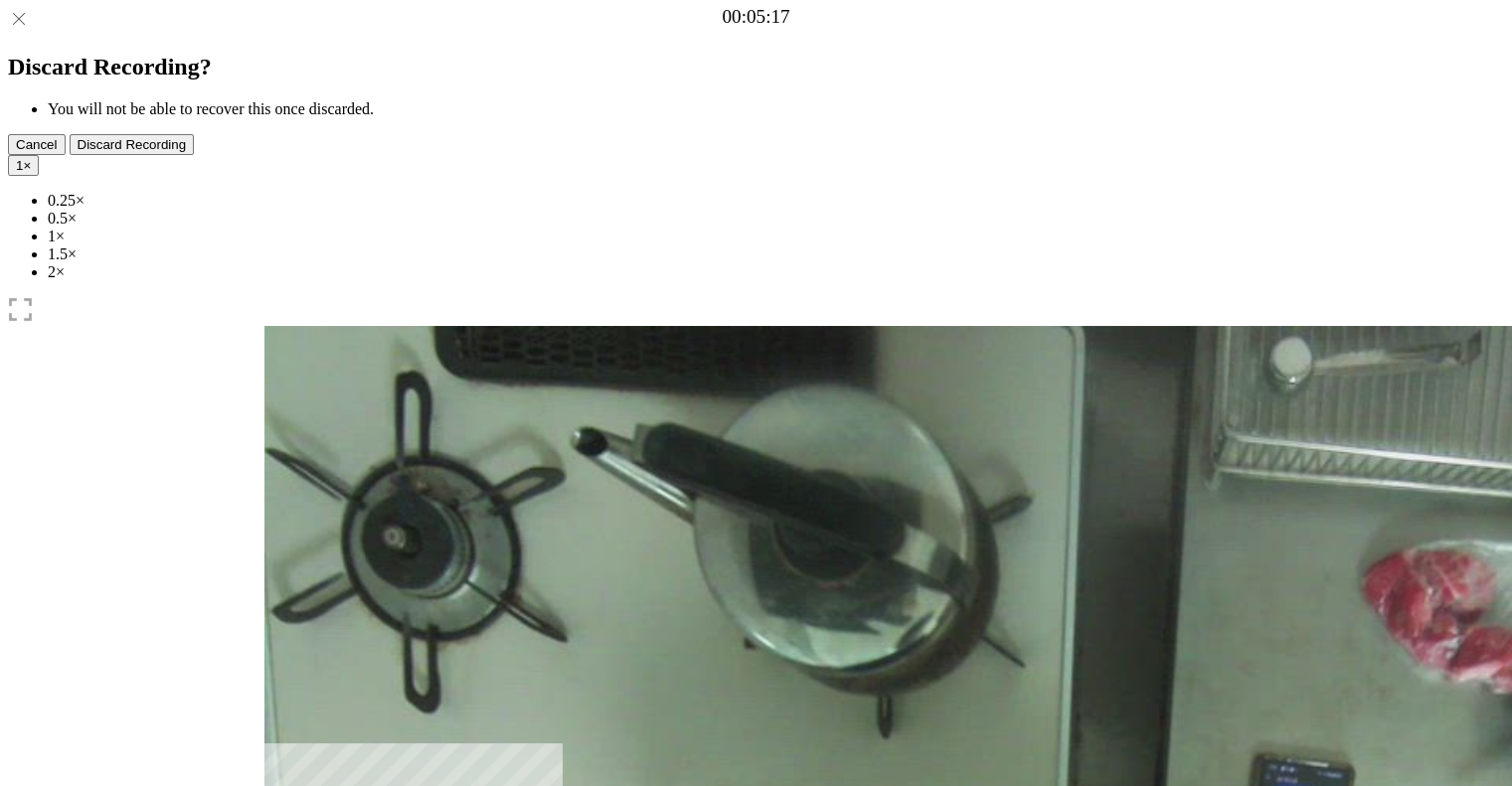 click at bounding box center (279, 948) 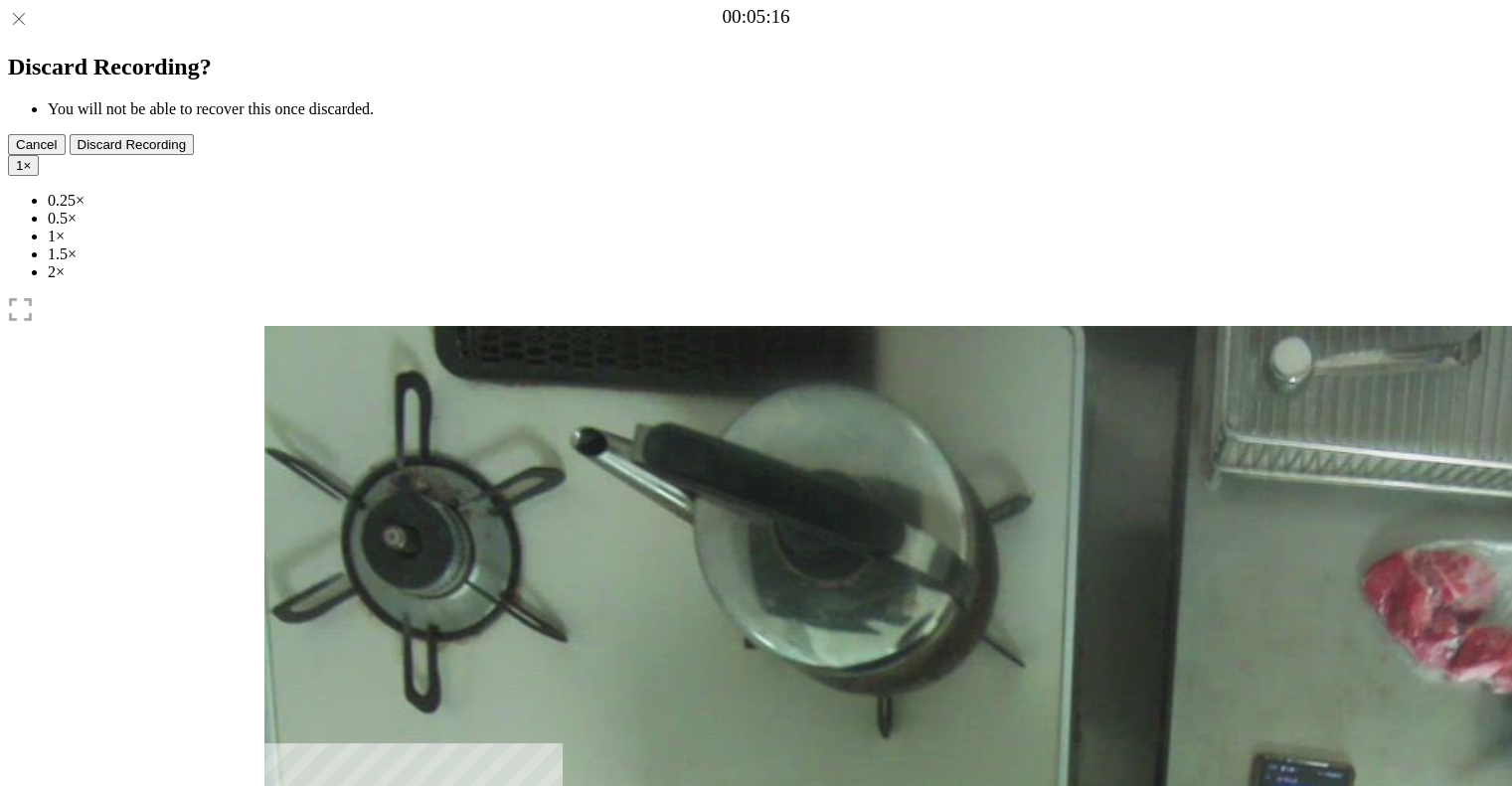 click at bounding box center [279, 948] 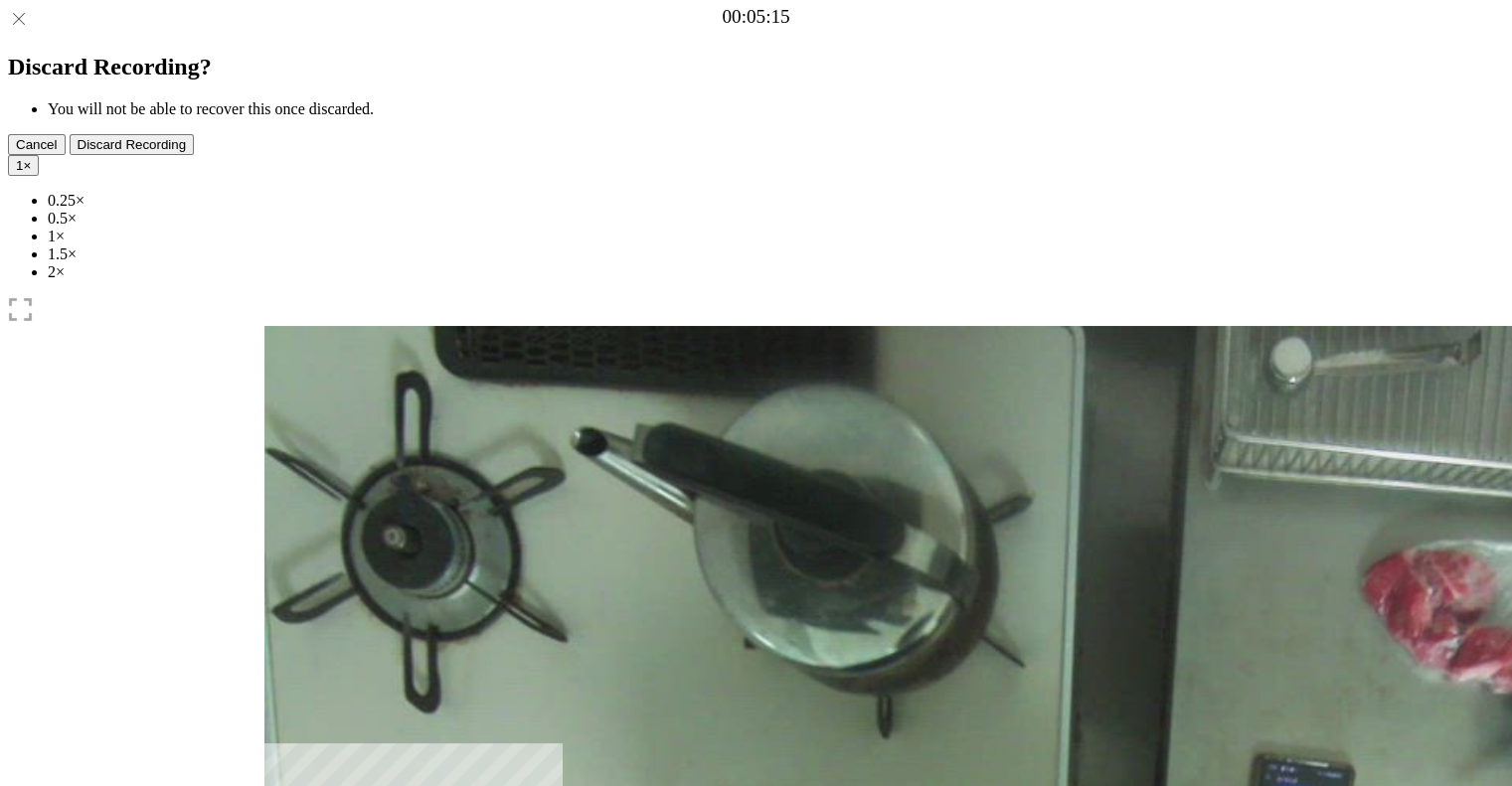 click at bounding box center [279, 948] 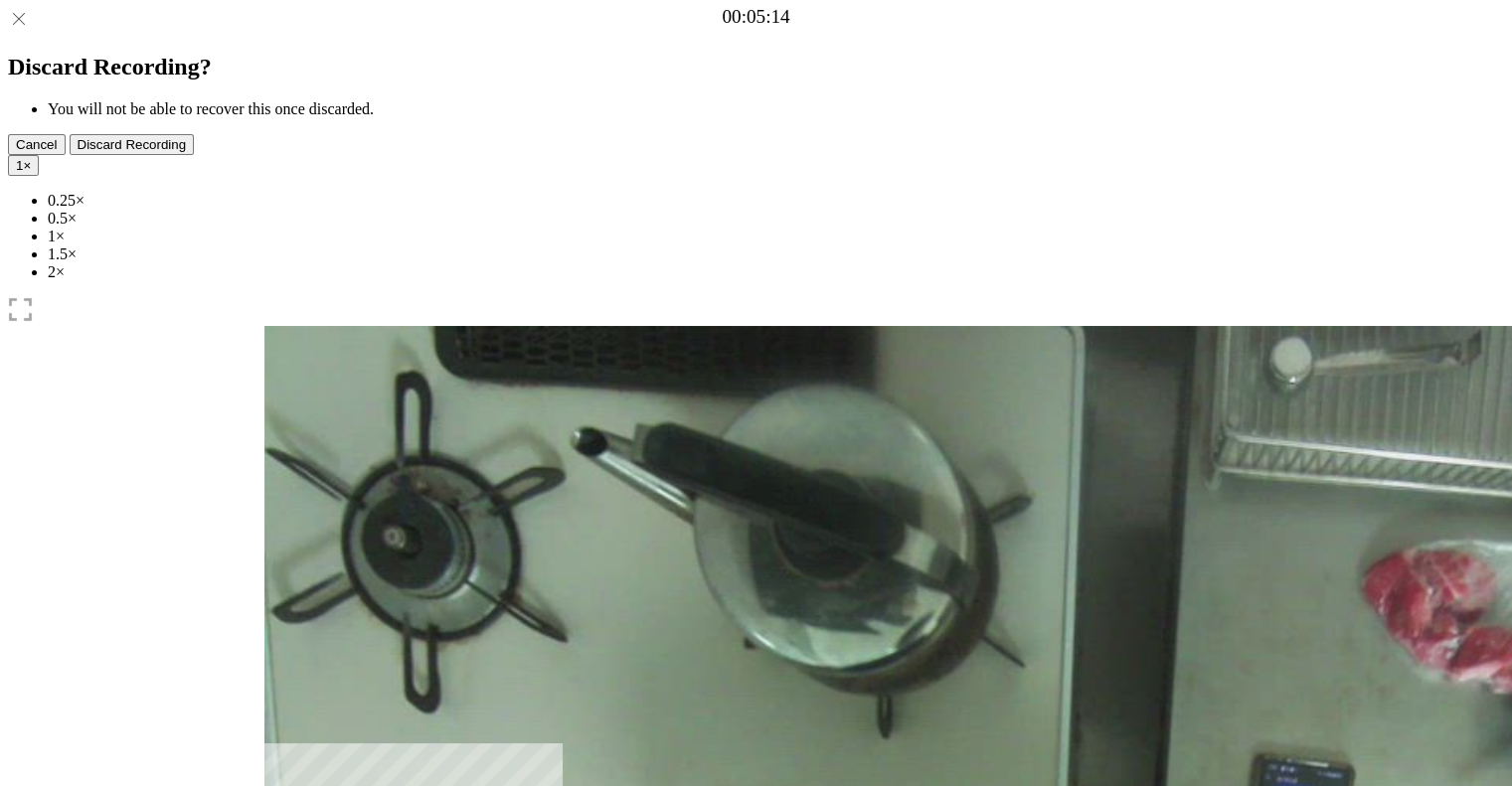 drag, startPoint x: 655, startPoint y: 659, endPoint x: 655, endPoint y: 609, distance: 50 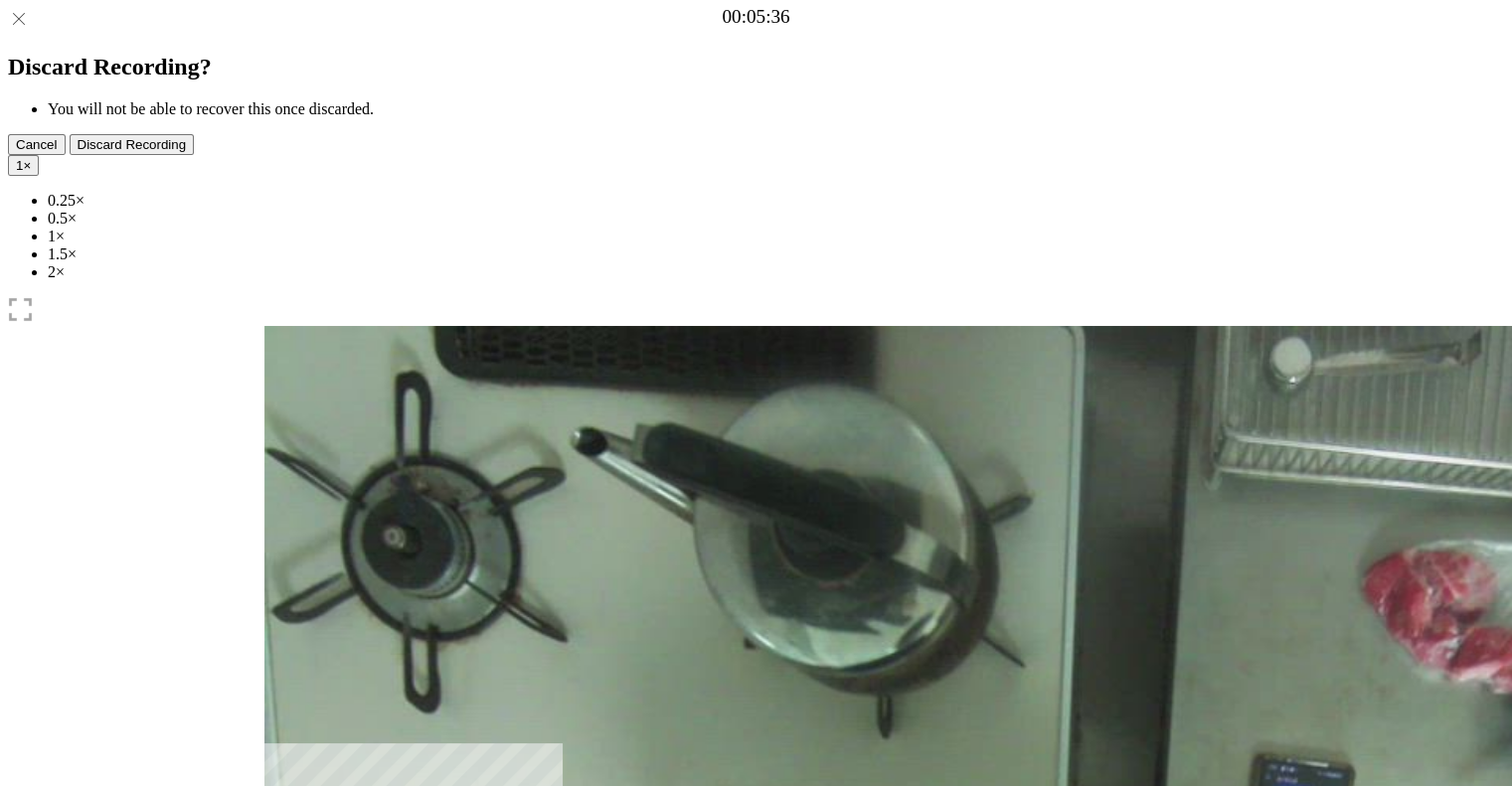 drag, startPoint x: 655, startPoint y: 609, endPoint x: 681, endPoint y: 605, distance: 26.305893 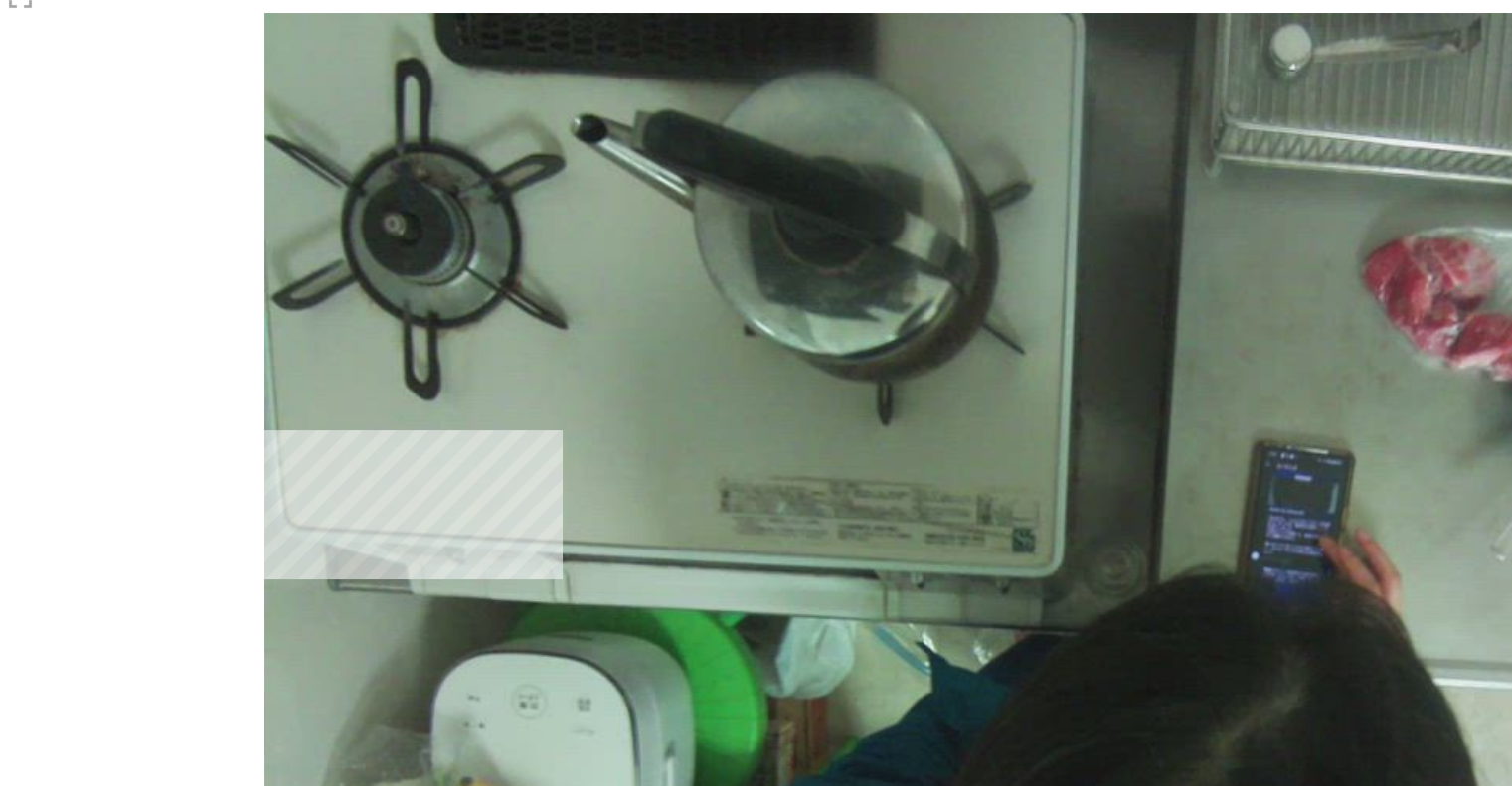scroll, scrollTop: 314, scrollLeft: 0, axis: vertical 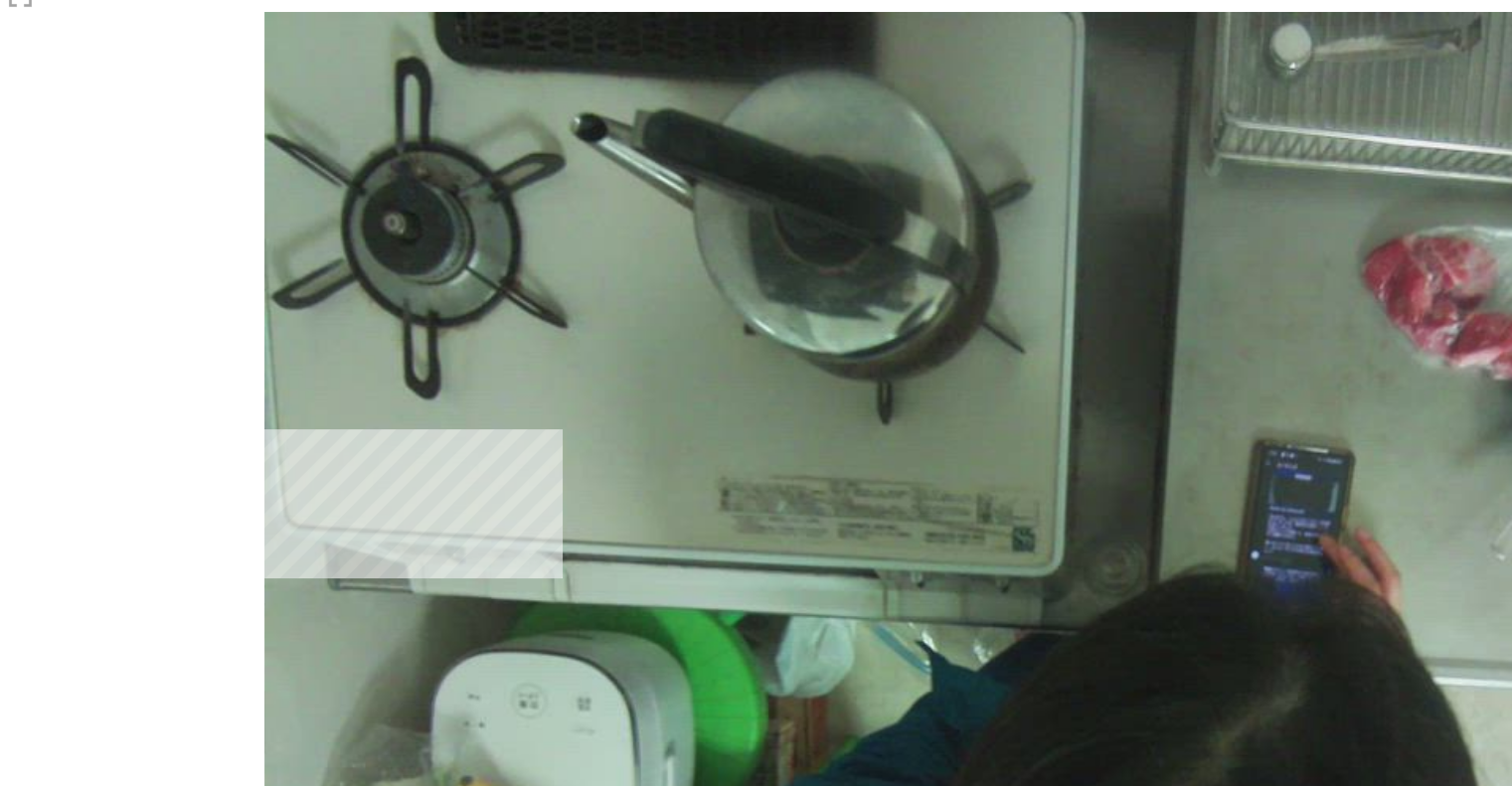click on "**********" at bounding box center [357, 1564] 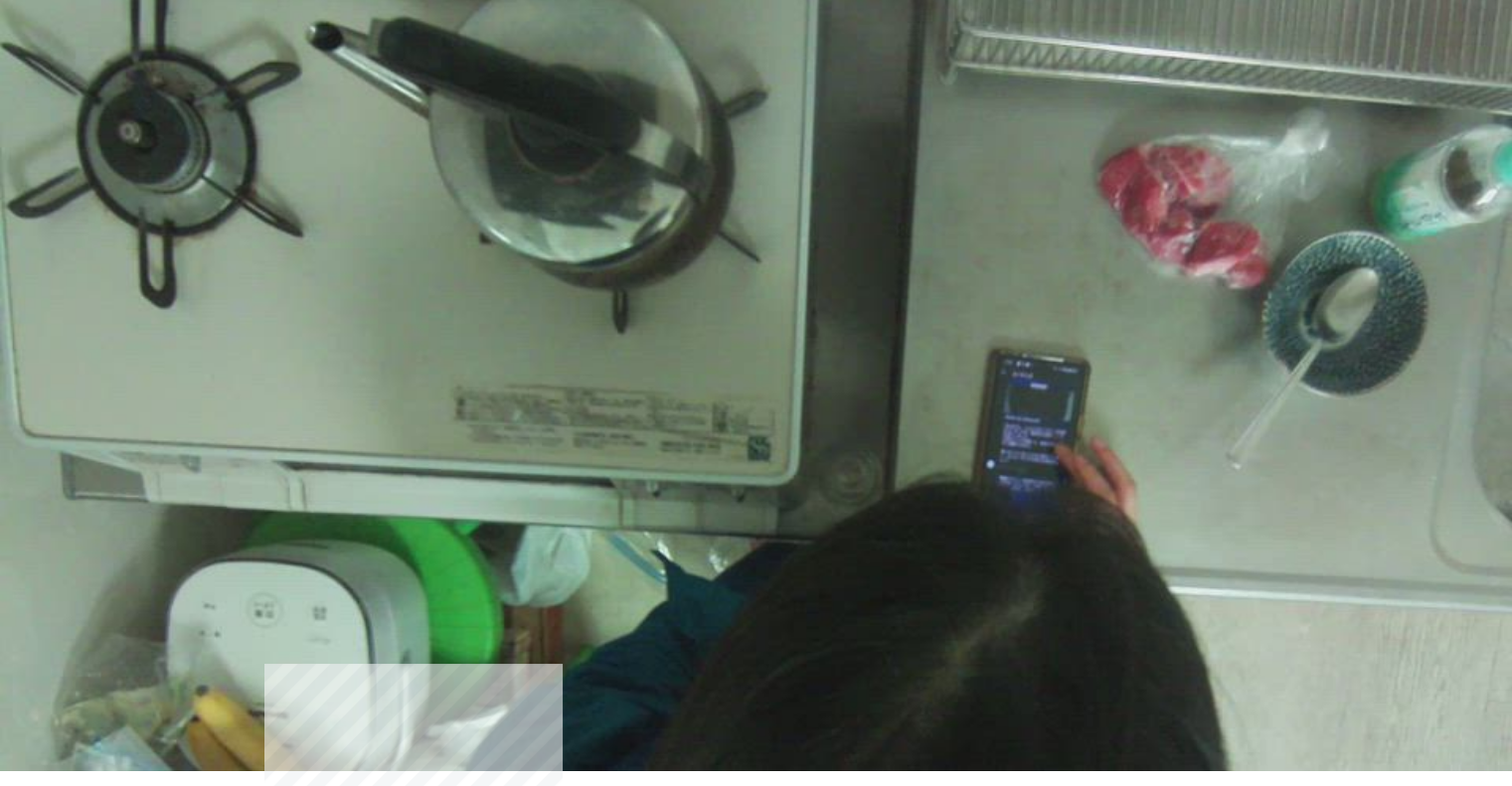 scroll, scrollTop: 74, scrollLeft: 0, axis: vertical 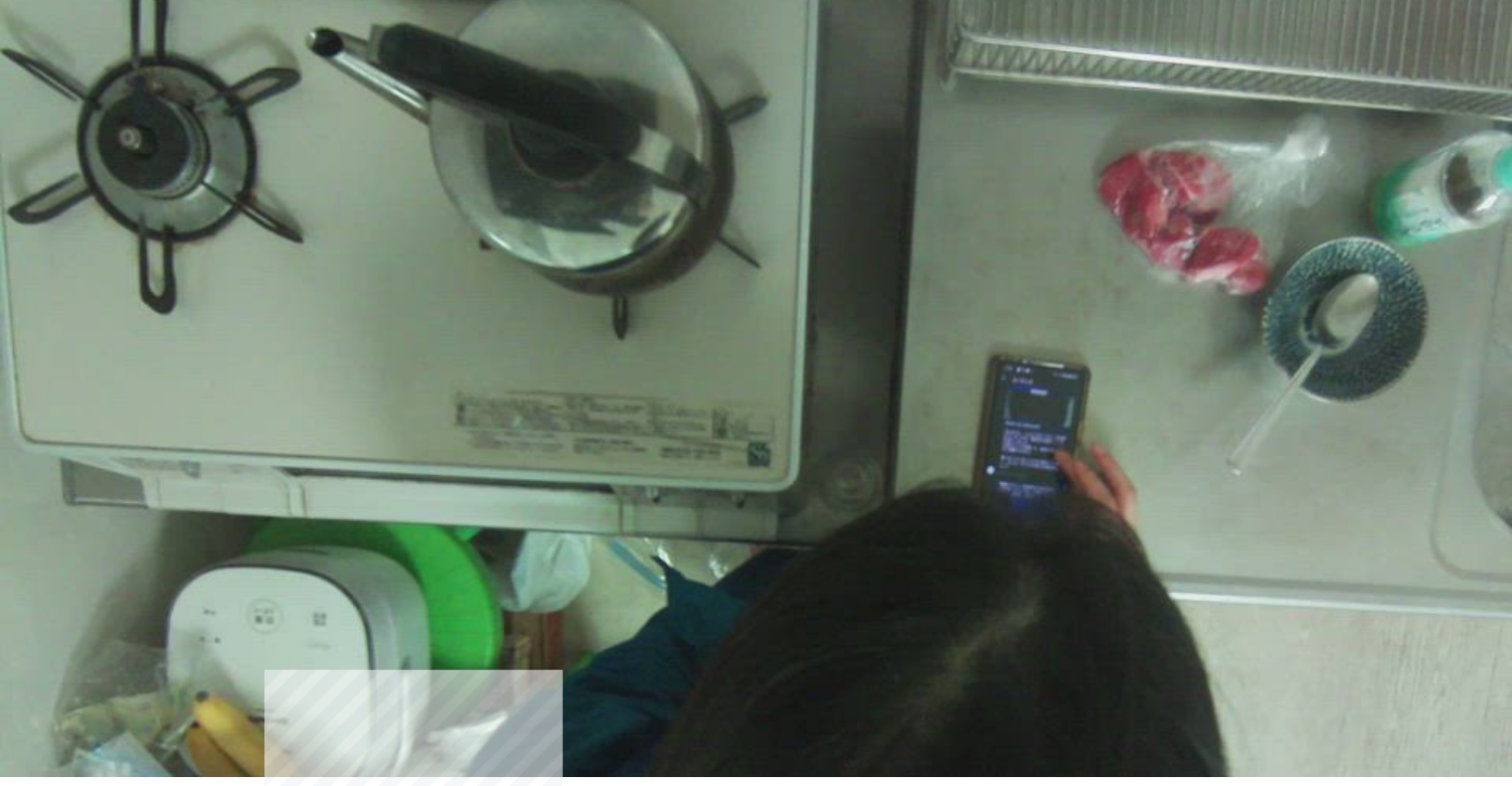 drag, startPoint x: 680, startPoint y: 532, endPoint x: 598, endPoint y: 551, distance: 84.17244 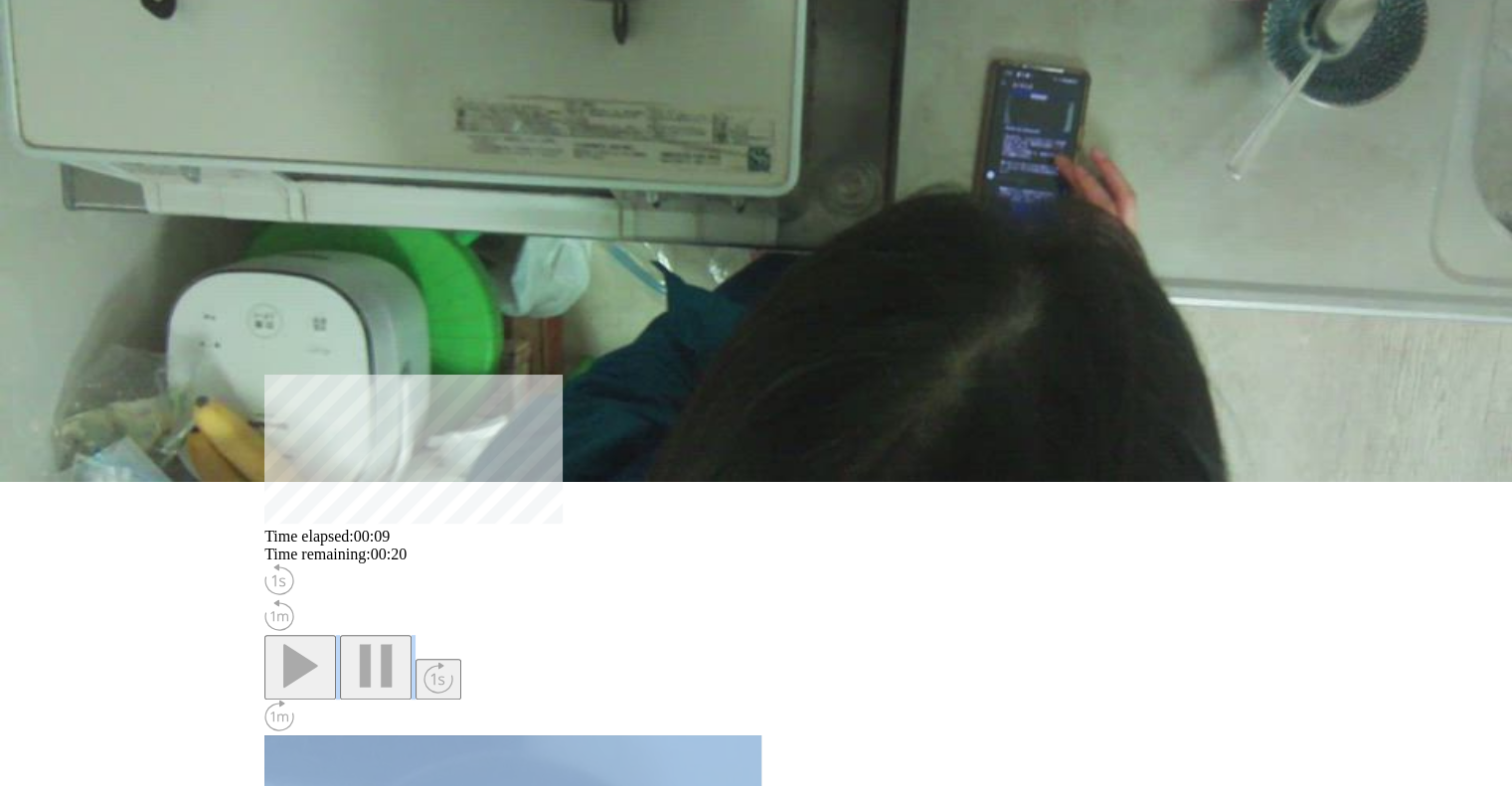 scroll, scrollTop: 376, scrollLeft: 0, axis: vertical 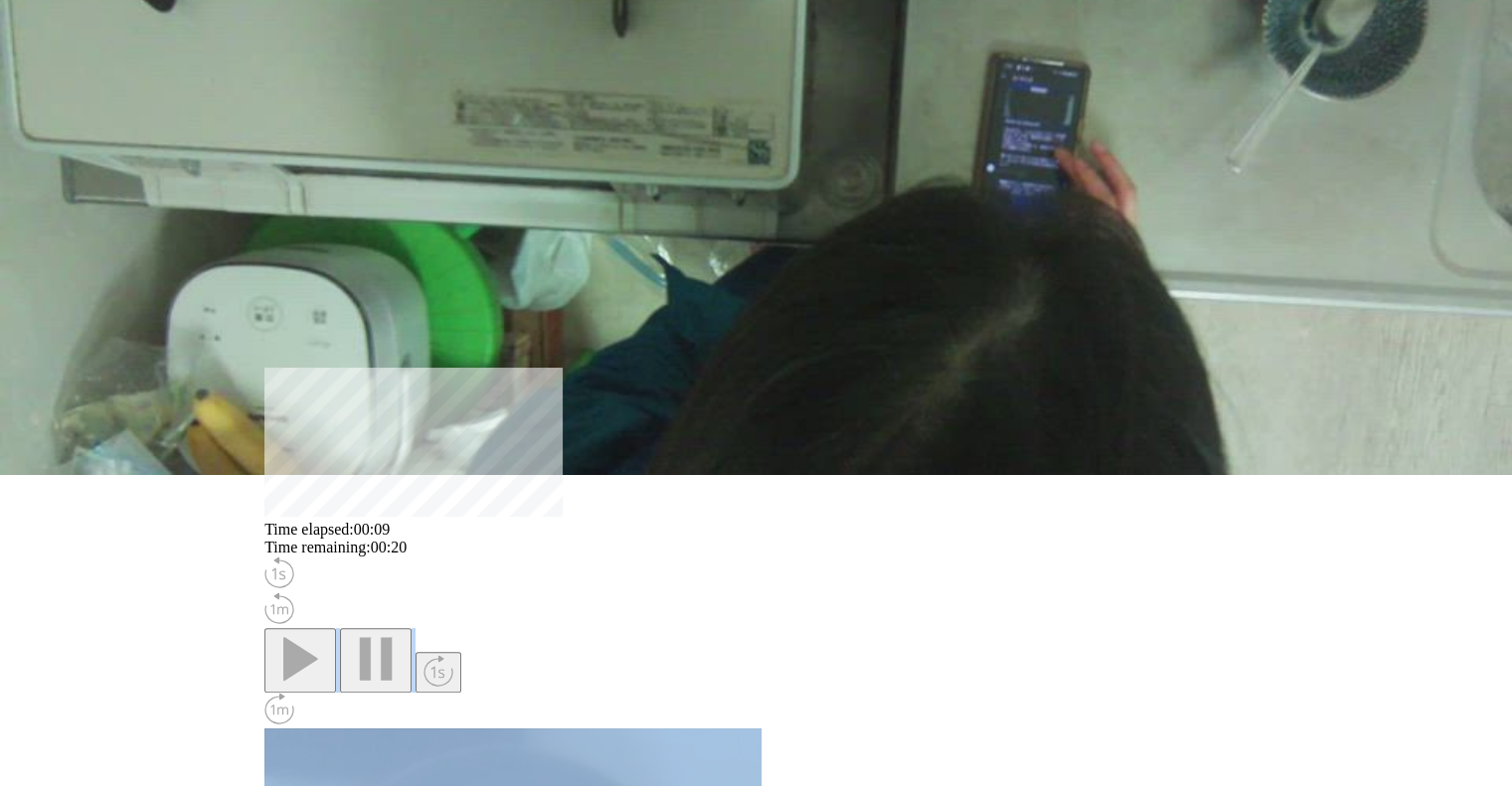 click on "**********" at bounding box center (357, 1502) 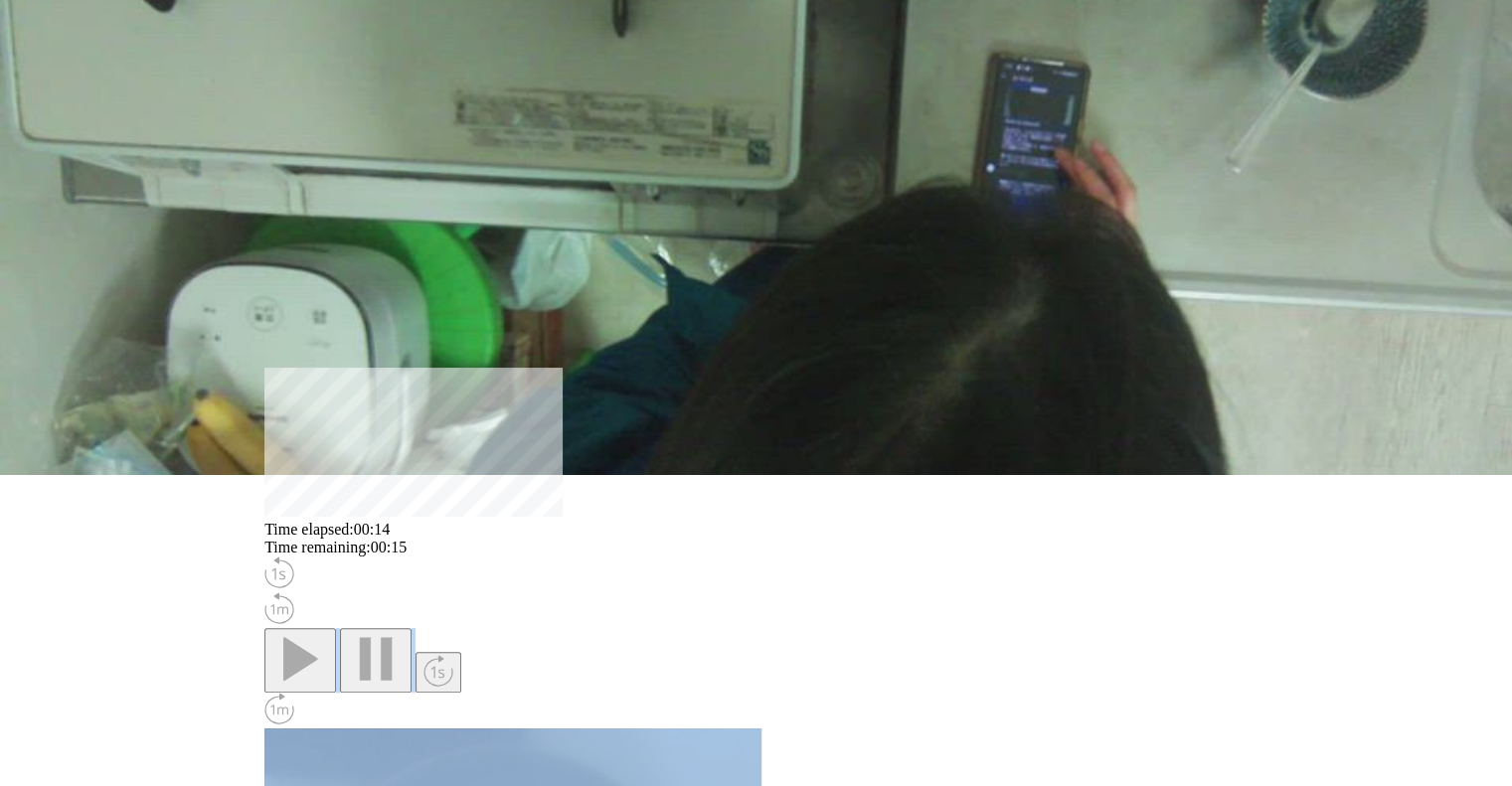 scroll, scrollTop: 0, scrollLeft: 0, axis: both 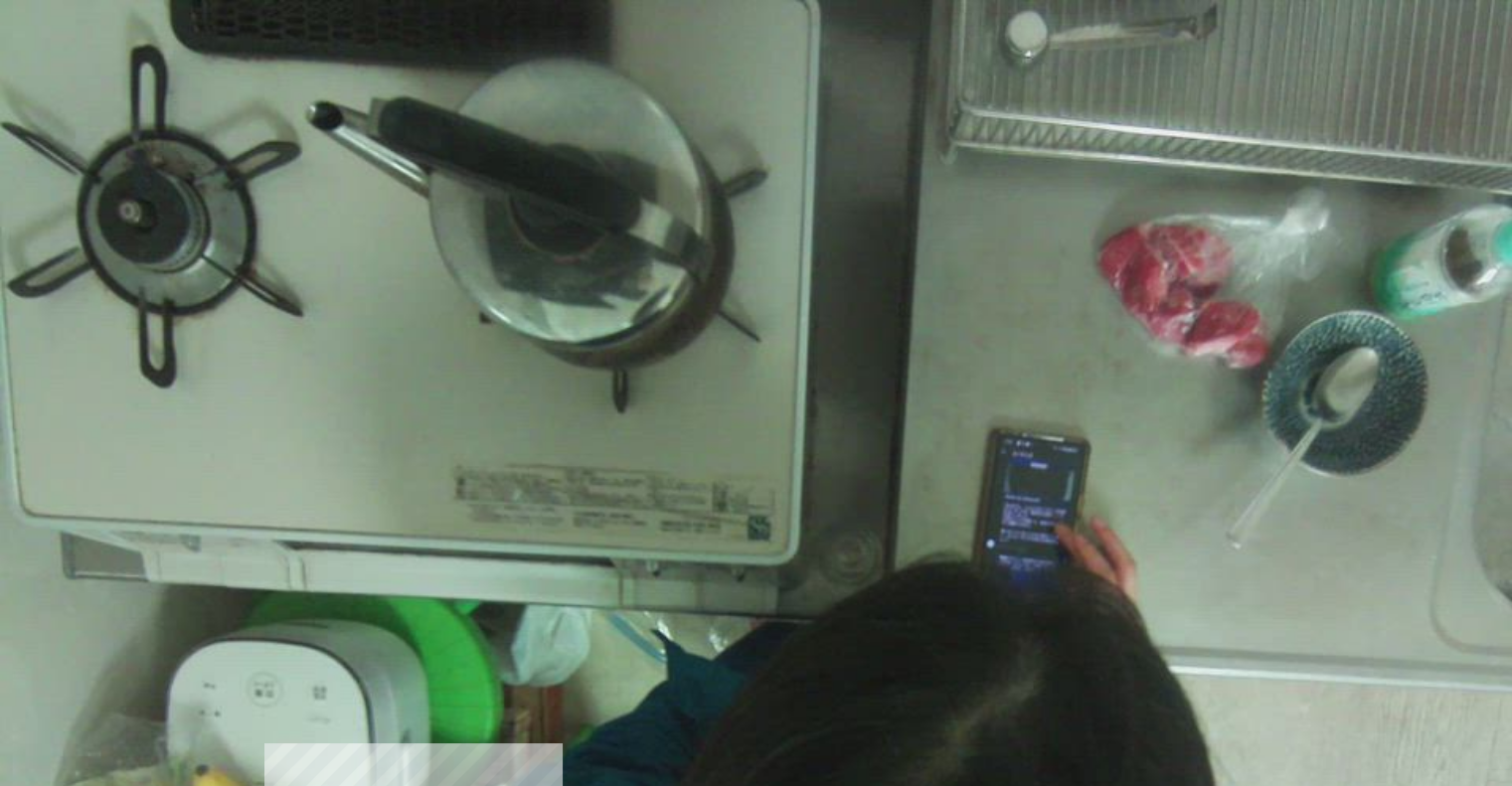 click on "Time elapsed:  [TIME]
Time remaining:  [TIME]" at bounding box center (756, 914) 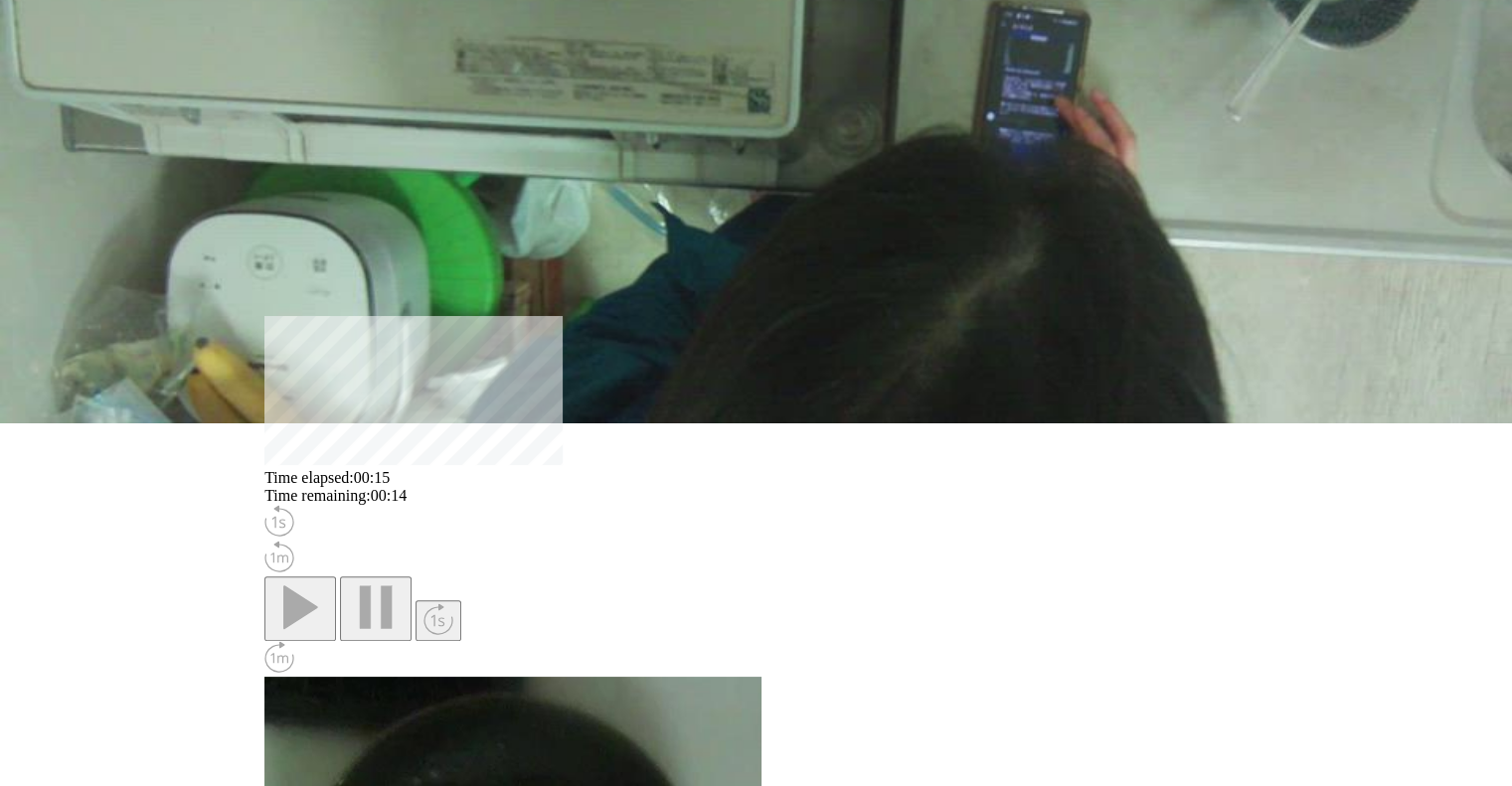 scroll, scrollTop: 431, scrollLeft: 0, axis: vertical 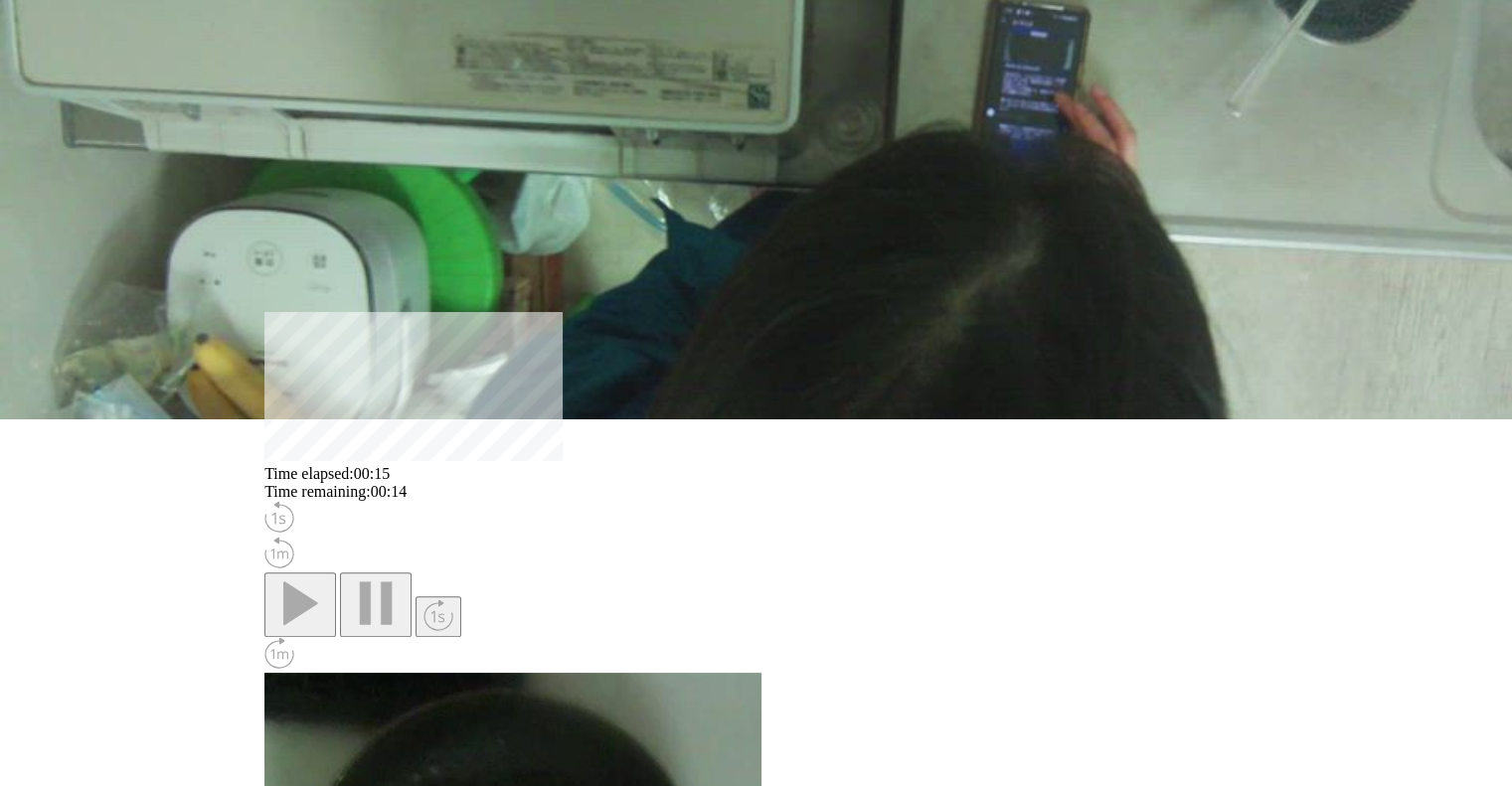 click on "**********" at bounding box center [357, 1447] 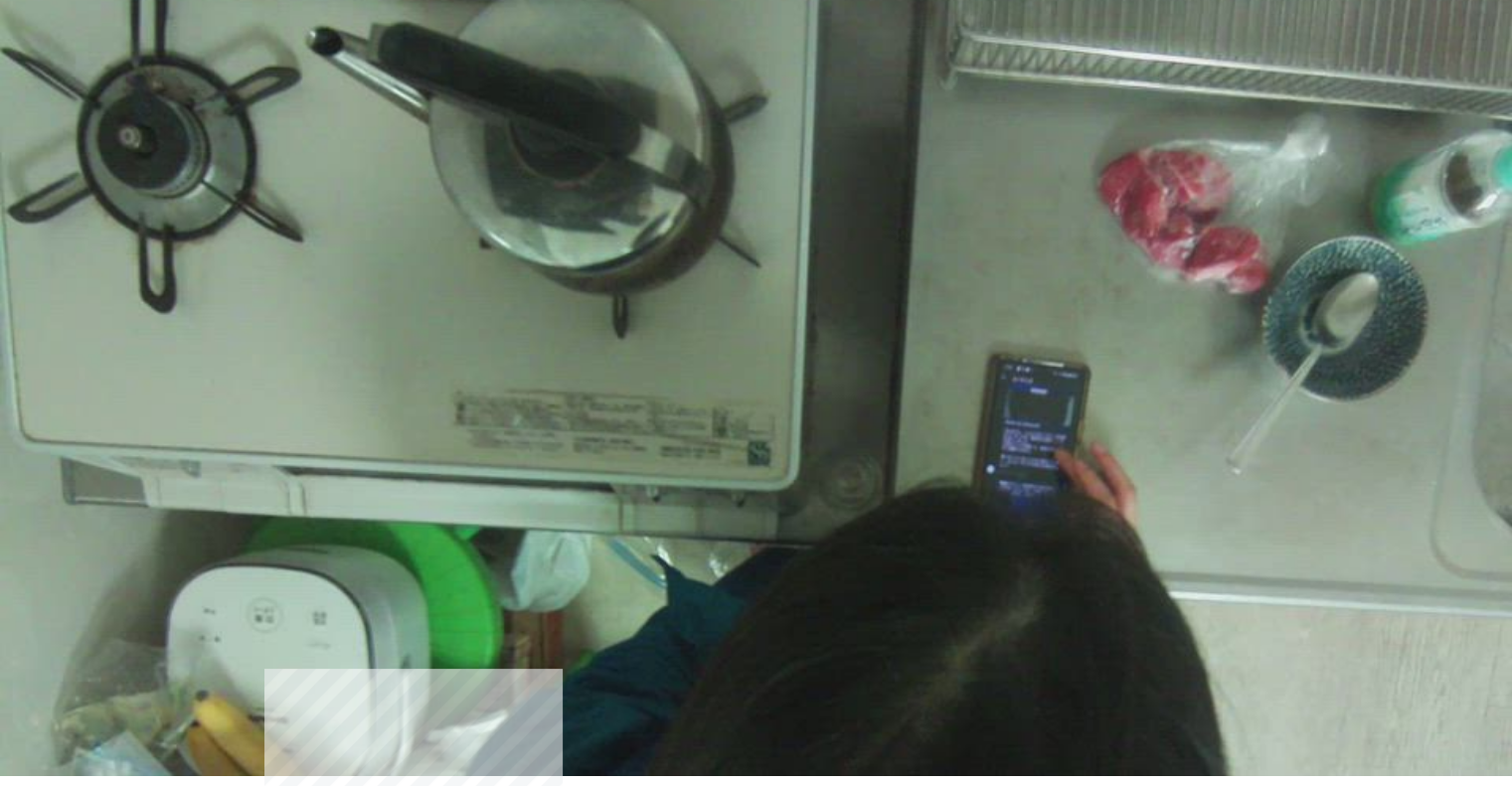 scroll, scrollTop: 72, scrollLeft: 0, axis: vertical 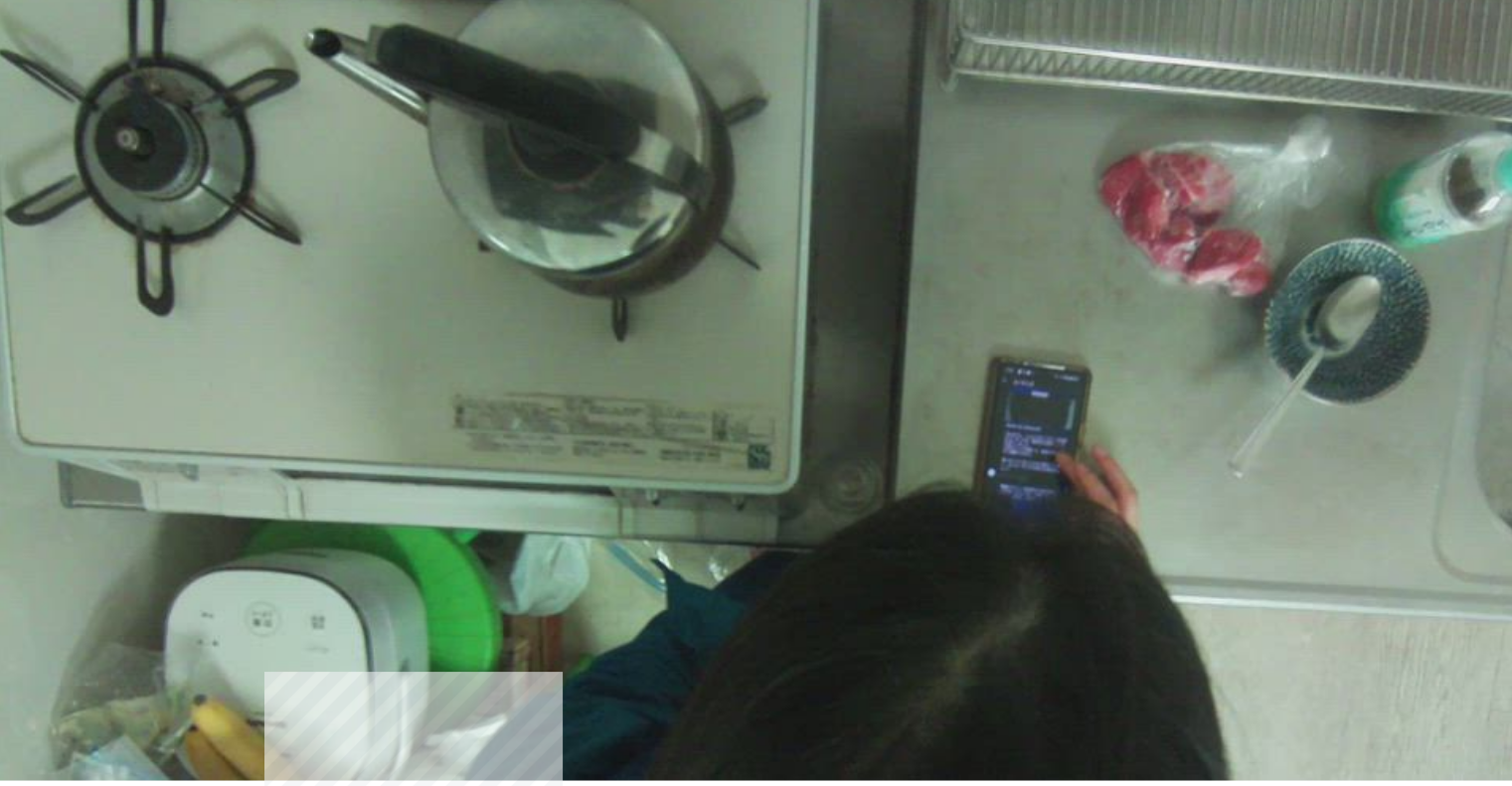 drag, startPoint x: 788, startPoint y: 531, endPoint x: 712, endPoint y: 549, distance: 78.1025 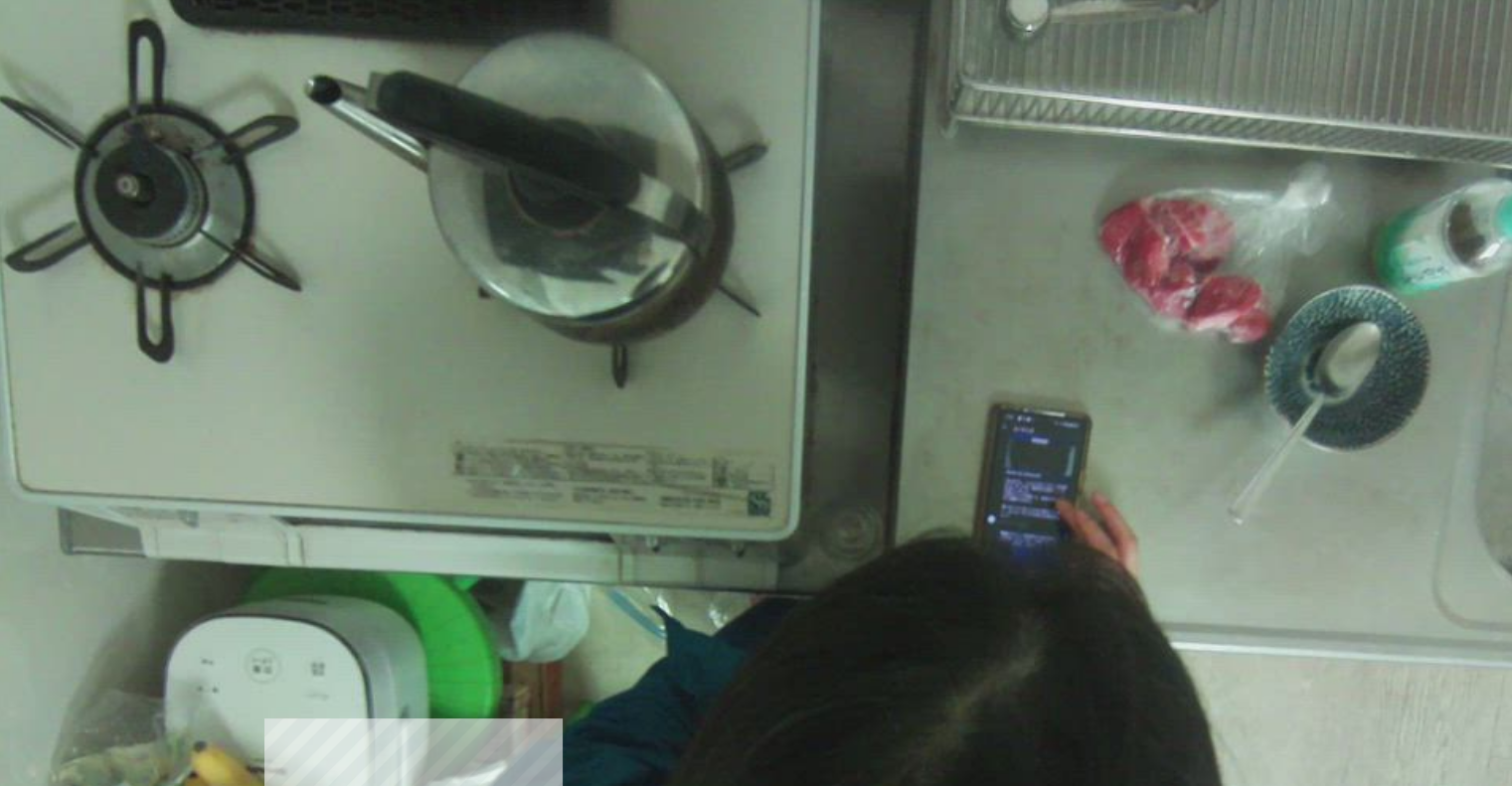 scroll, scrollTop: 24, scrollLeft: 0, axis: vertical 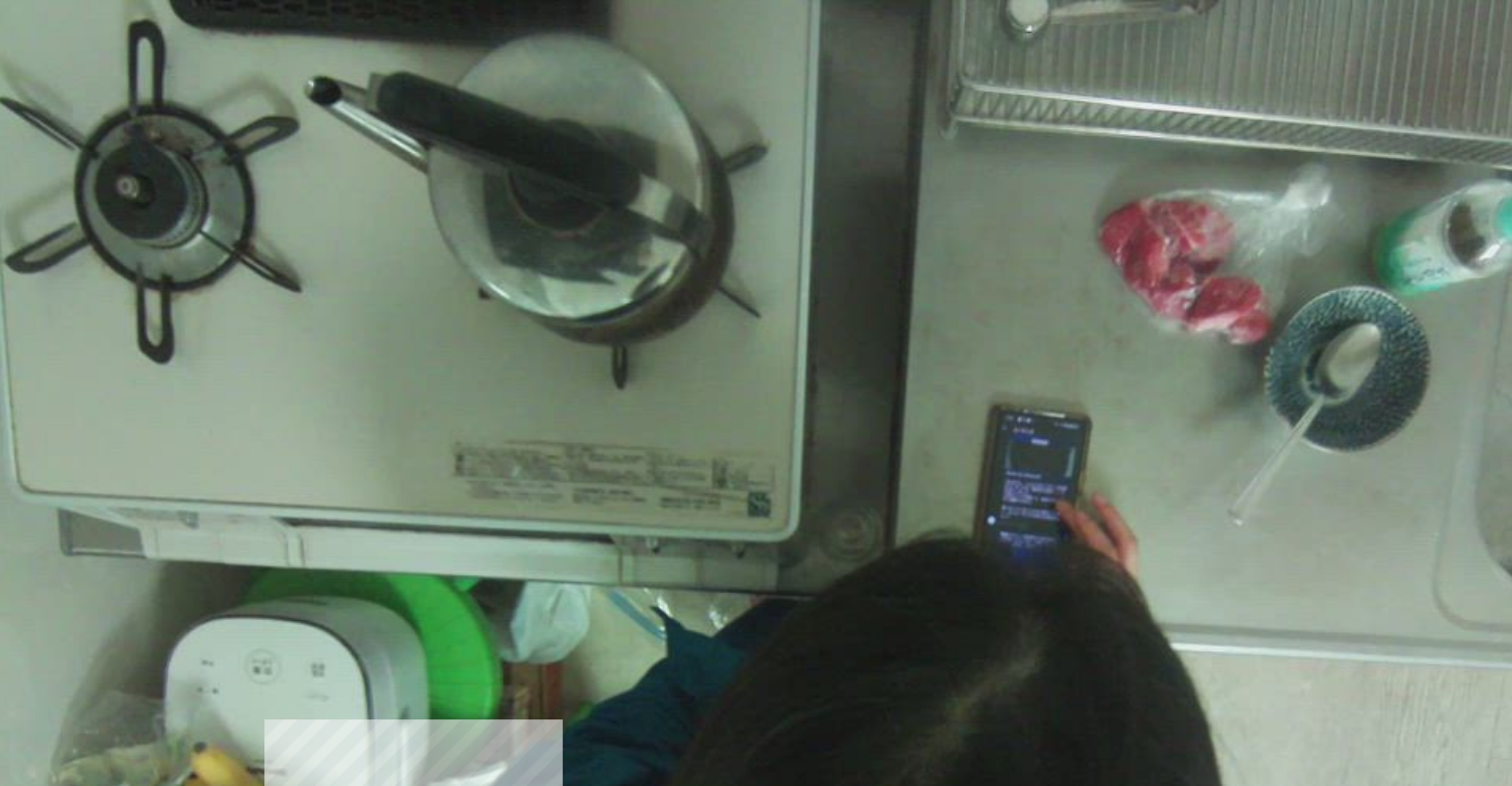 drag, startPoint x: 712, startPoint y: 582, endPoint x: 1010, endPoint y: 567, distance: 298.37728 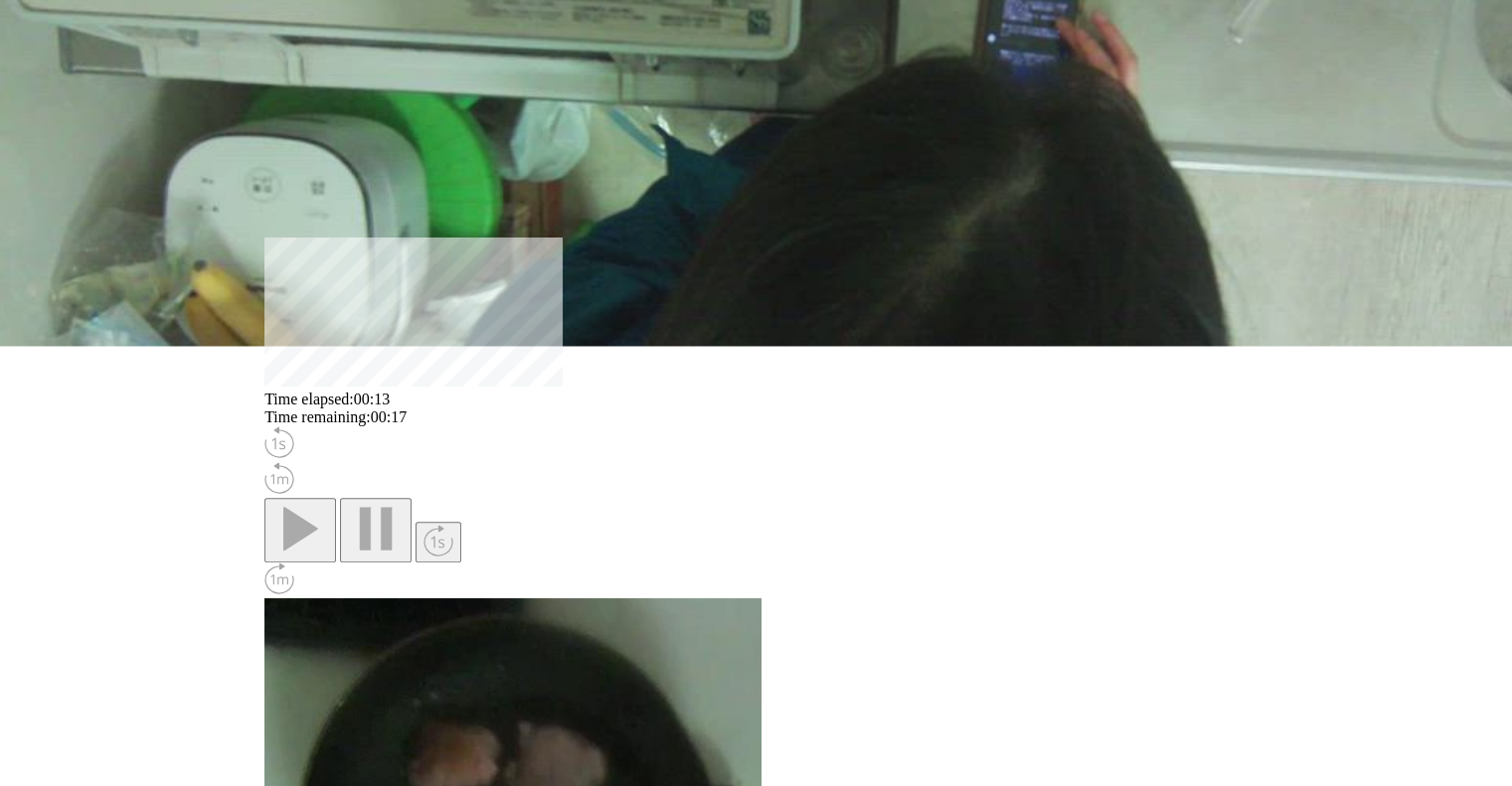 scroll, scrollTop: 524, scrollLeft: 0, axis: vertical 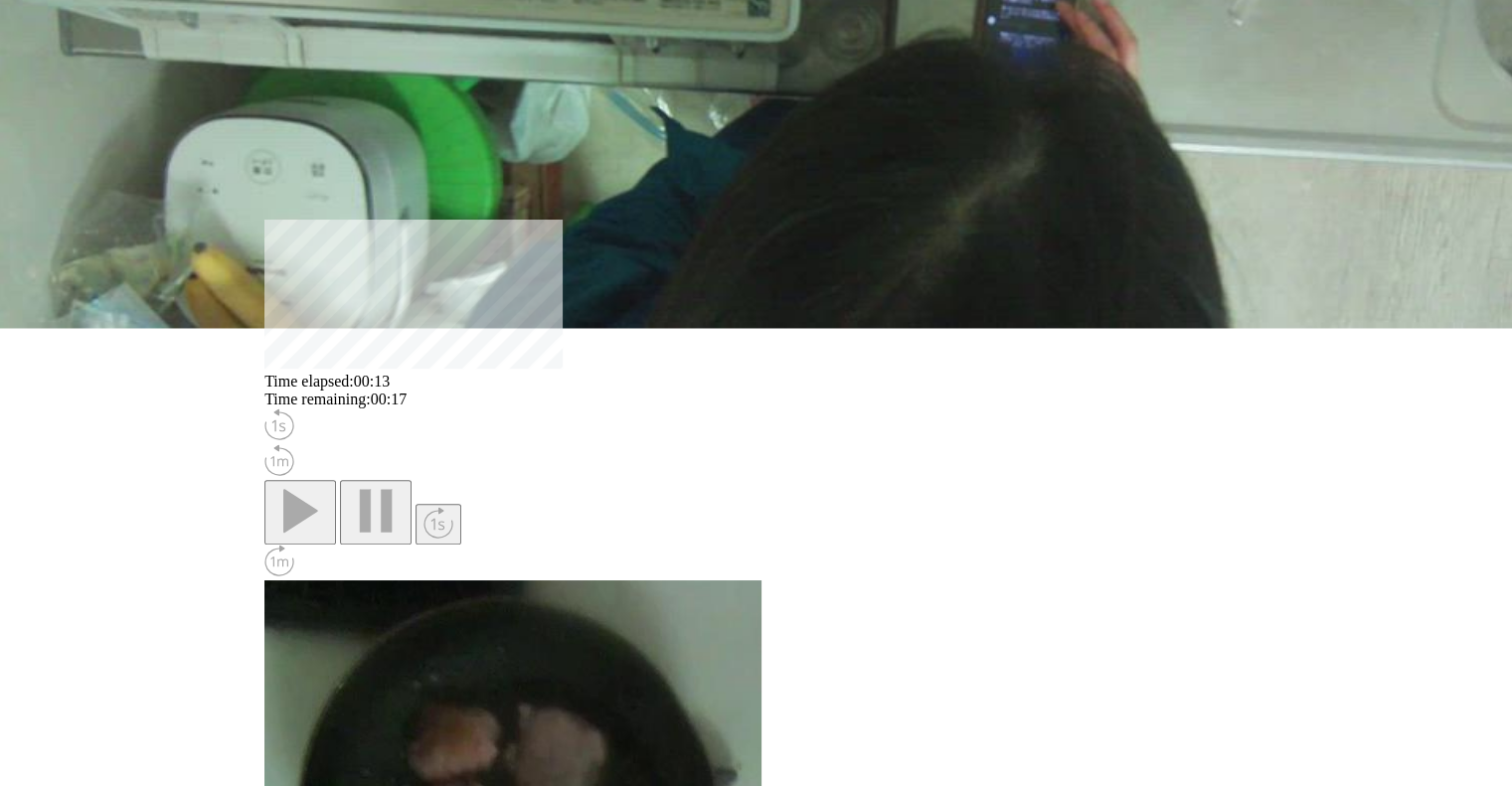 click on "**********" at bounding box center [357, 1354] 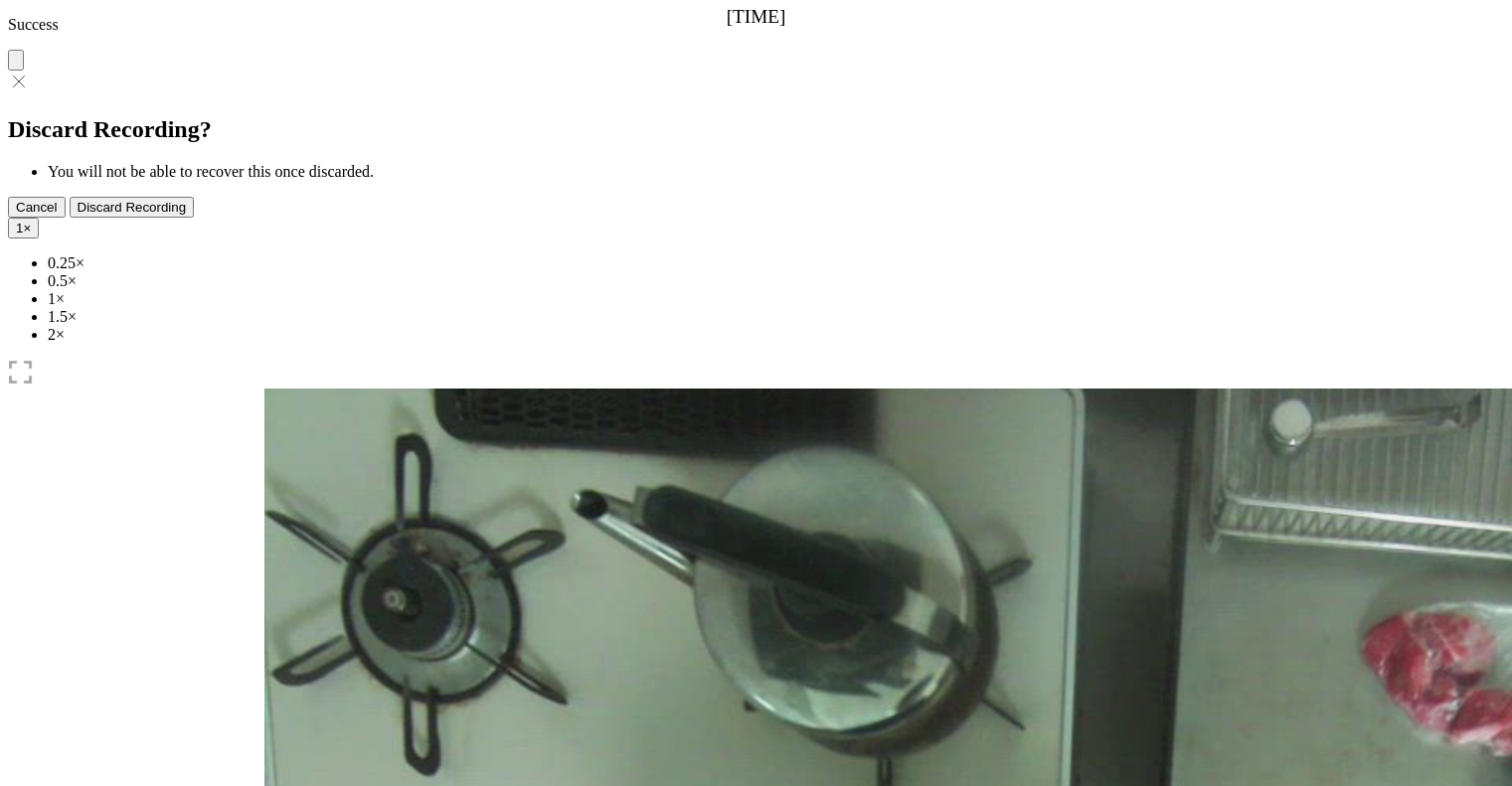 scroll, scrollTop: 0, scrollLeft: 0, axis: both 